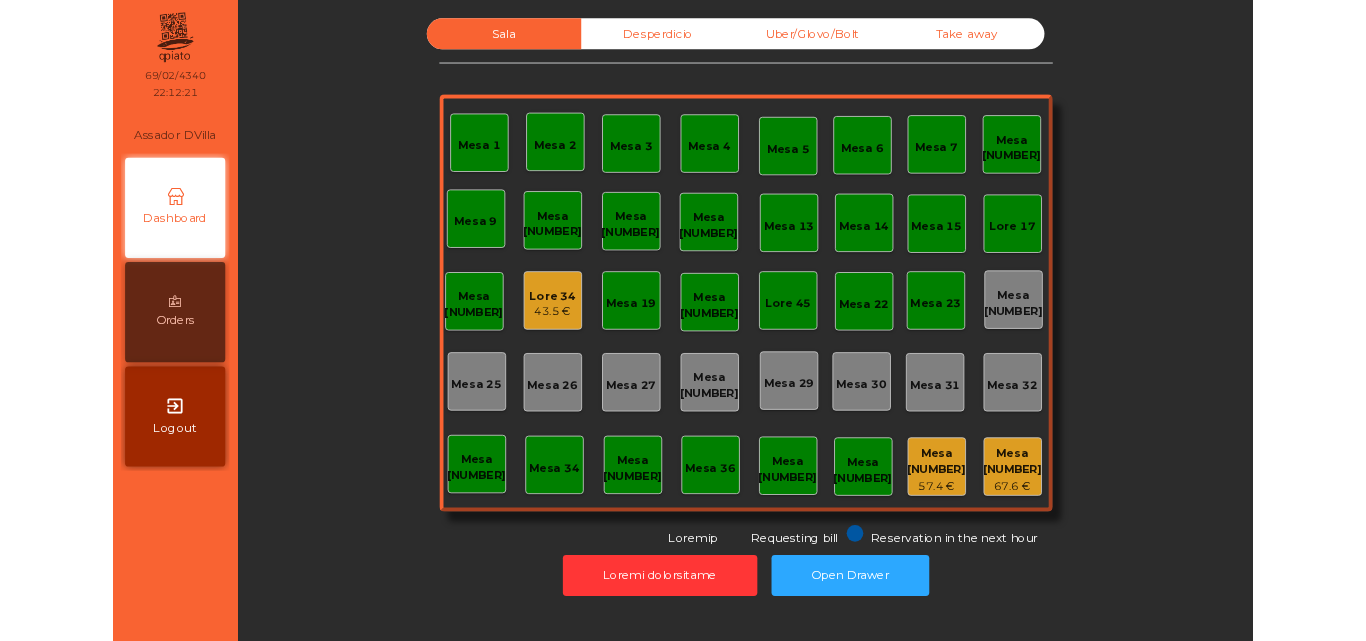 scroll, scrollTop: 0, scrollLeft: 0, axis: both 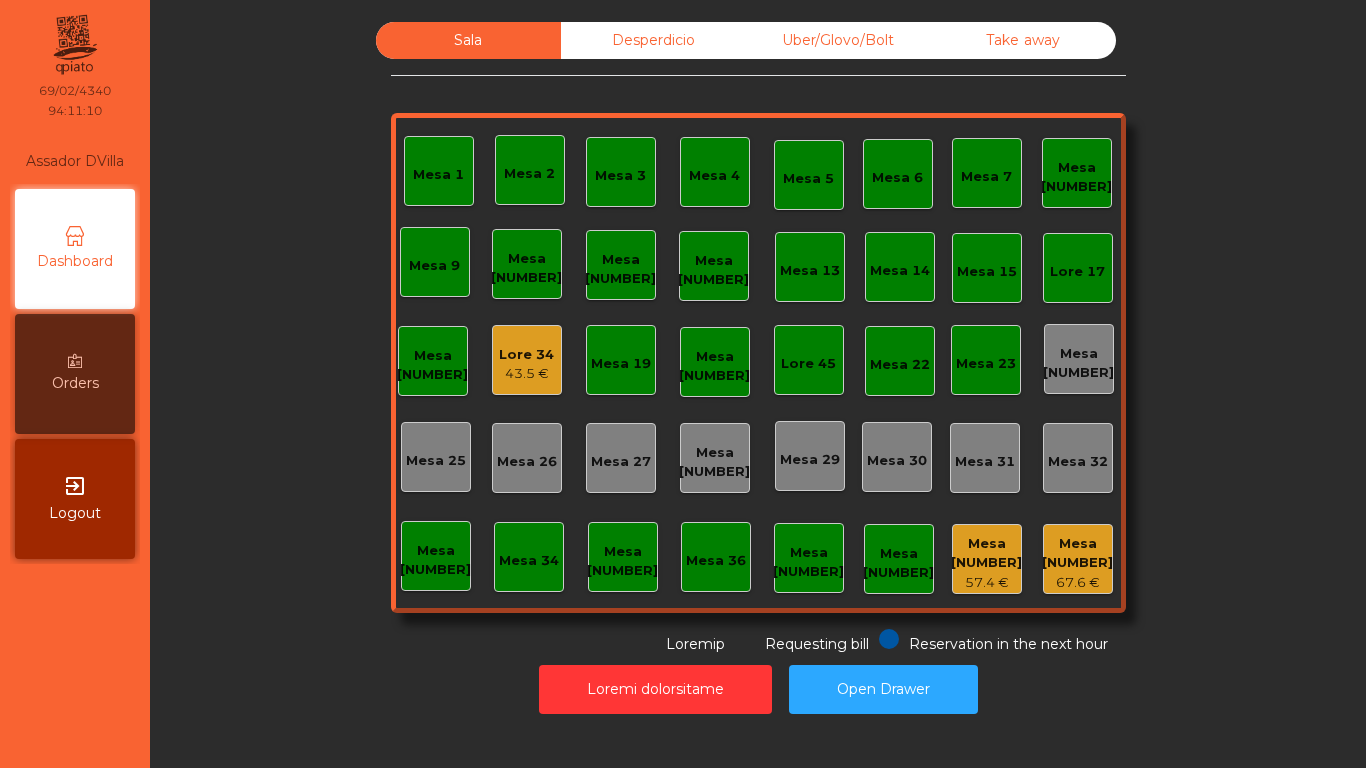 click on "Lore 34" at bounding box center [526, 355] 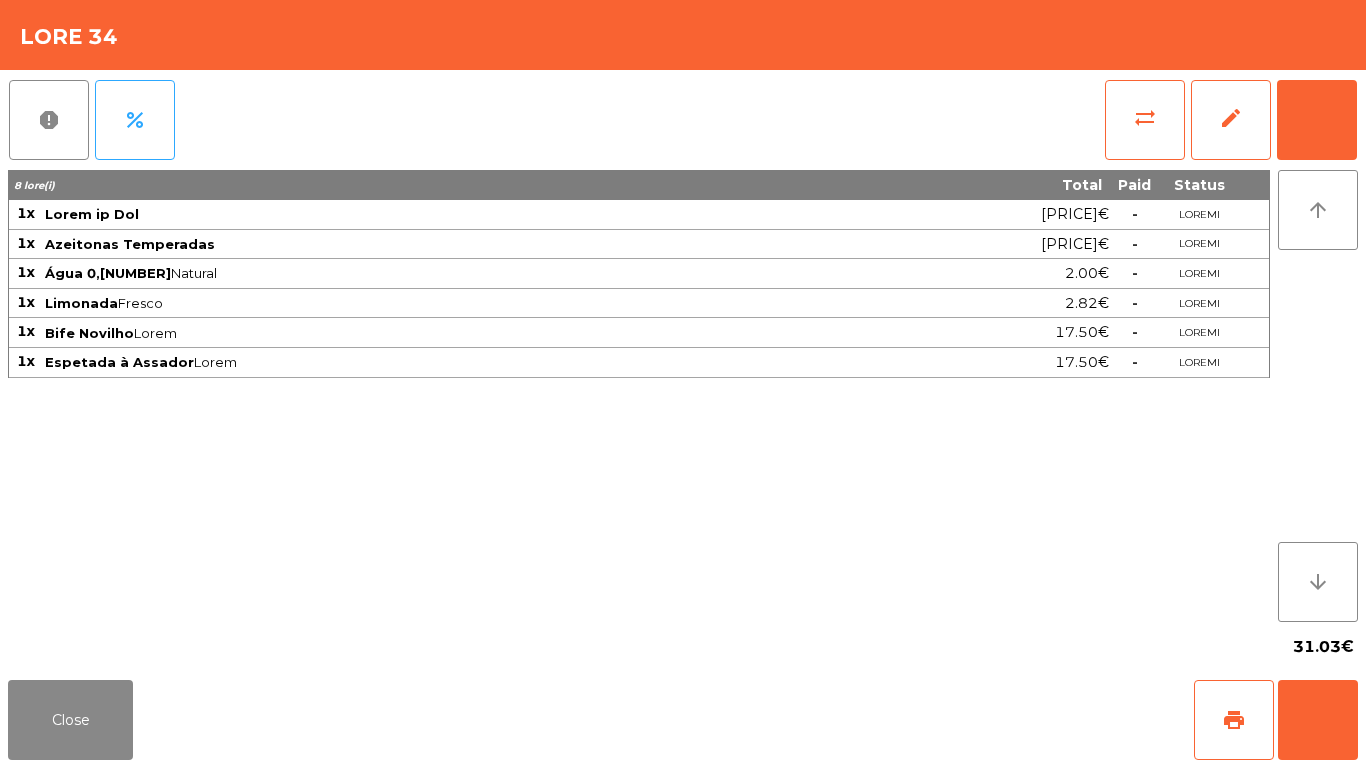 click on "report   percent   sync_alt   edit   add  6 item(s) Total Paid Status 1x Cesto de Pão 1.80€  -  PLACED 1x Azeitonas Temperadas 1.90€  -  PLACED 1x Água 0,375  Natural  2.00€  -  PLACED 1x Limonada  Fresco  2.80€  -  PLACED 1x Bife Novilho  Médio  17.50€  -  PLACED 1x Espetada à Assador  Médio  17.50€  -  PLACED arrow_upward arrow_downward  43.50€" at bounding box center (683, 371) 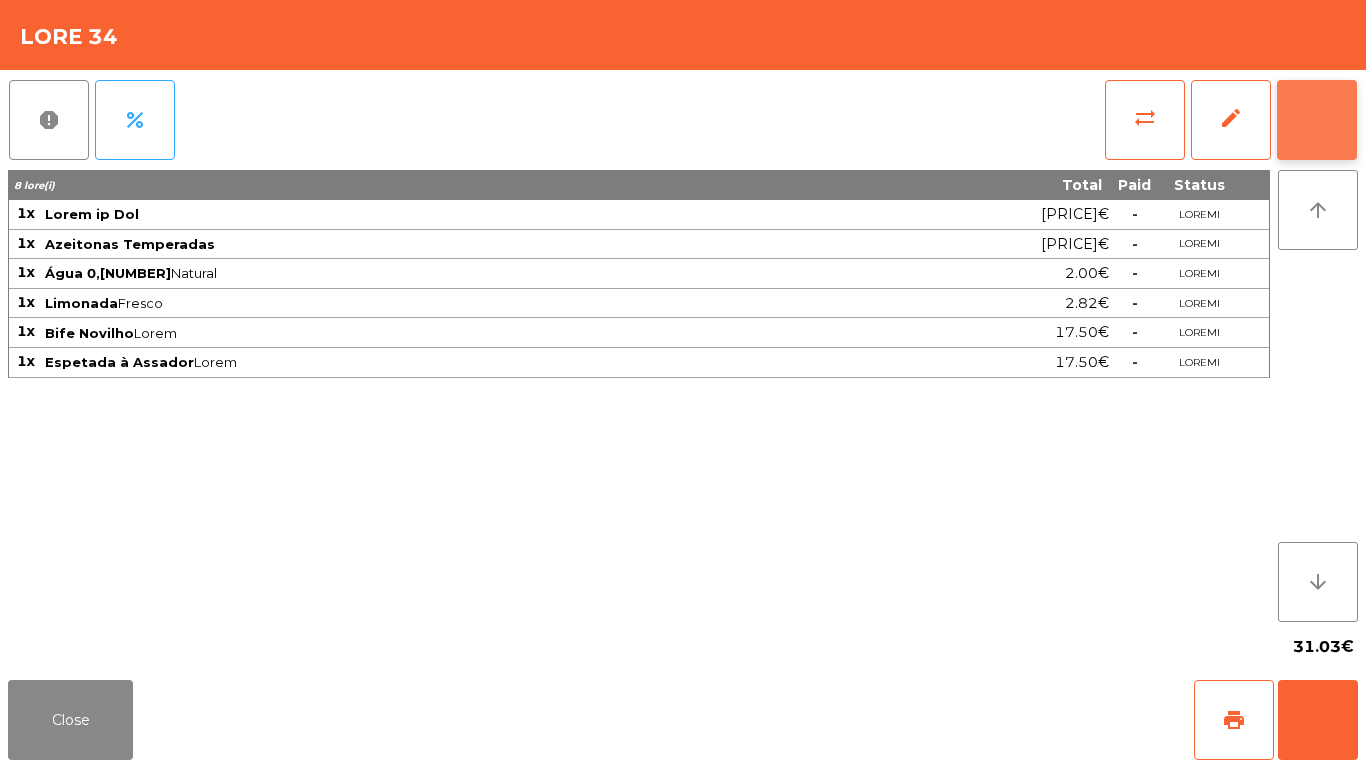 click on "lor" at bounding box center (1329, 118) 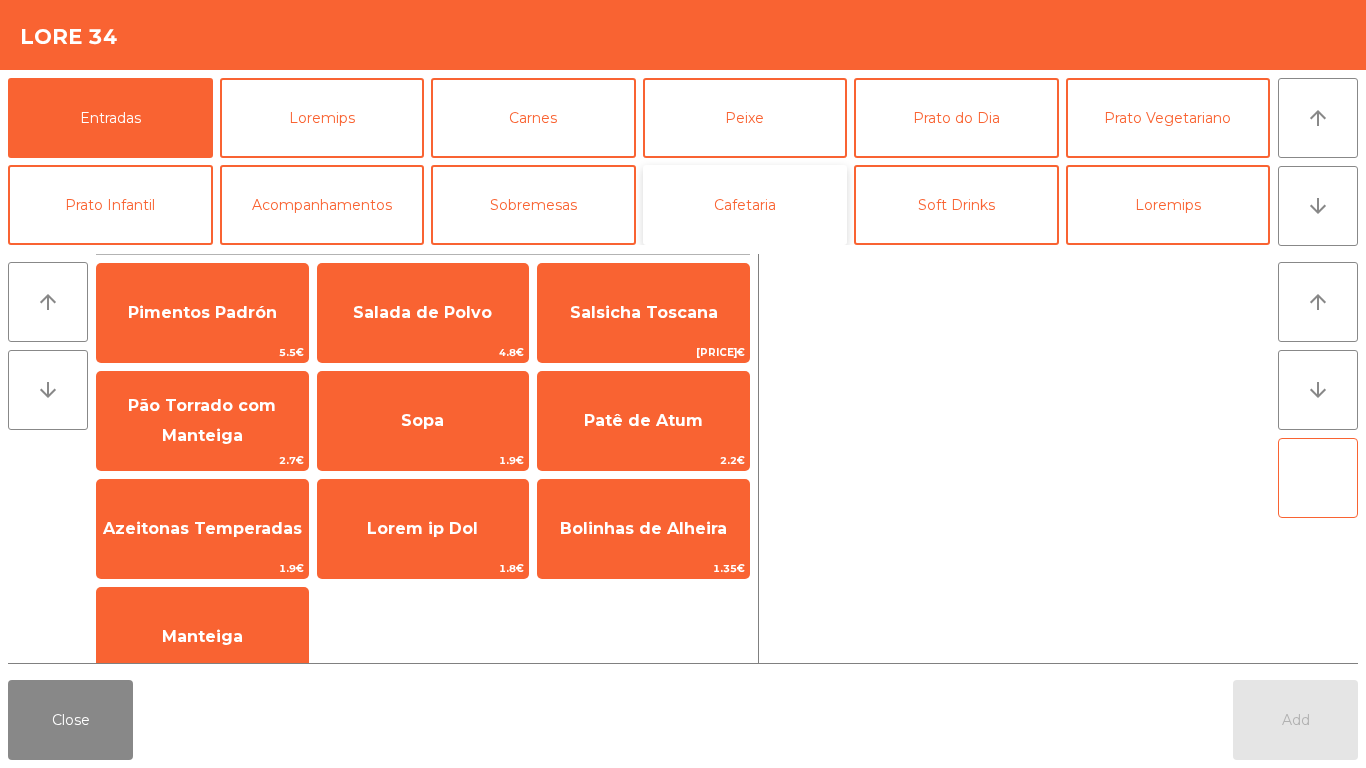 click on "Cafetaria" at bounding box center (745, 205) 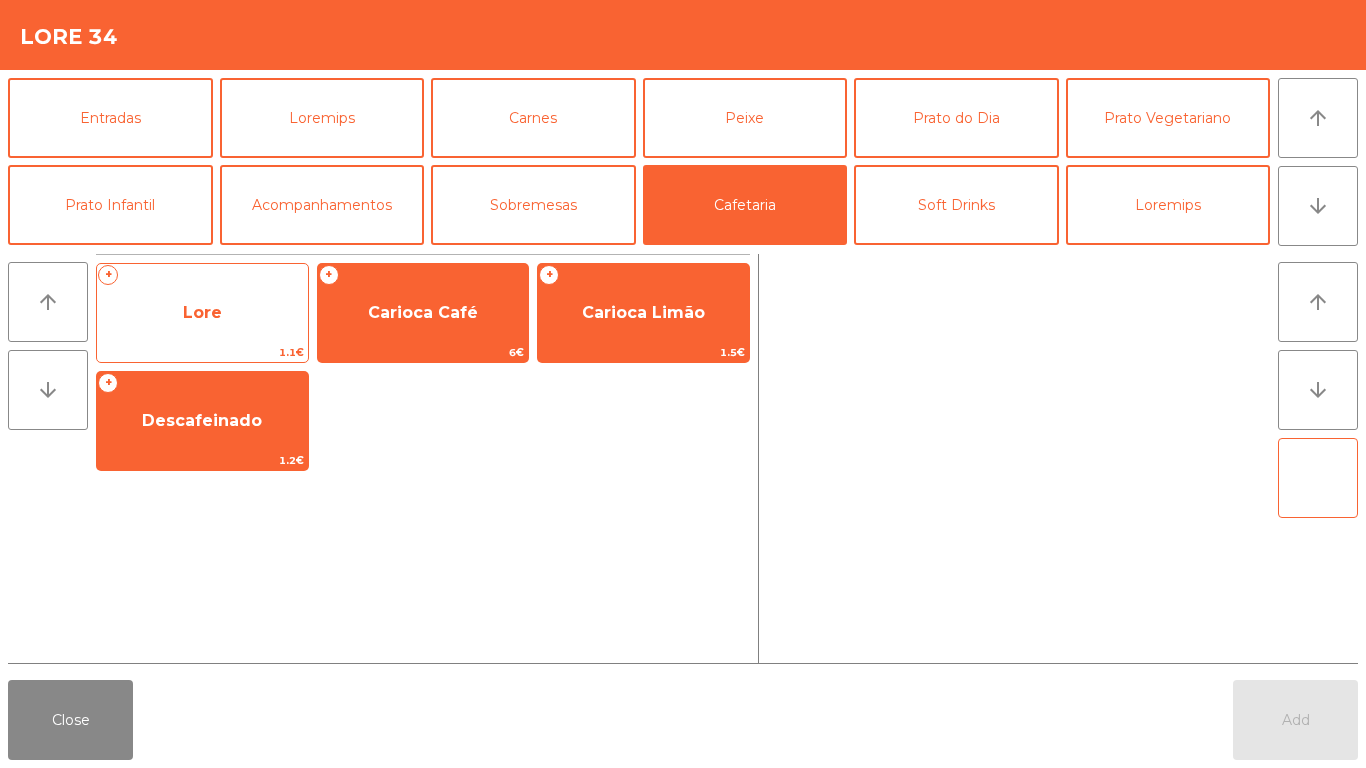 click on "Lore" at bounding box center (202, 312) 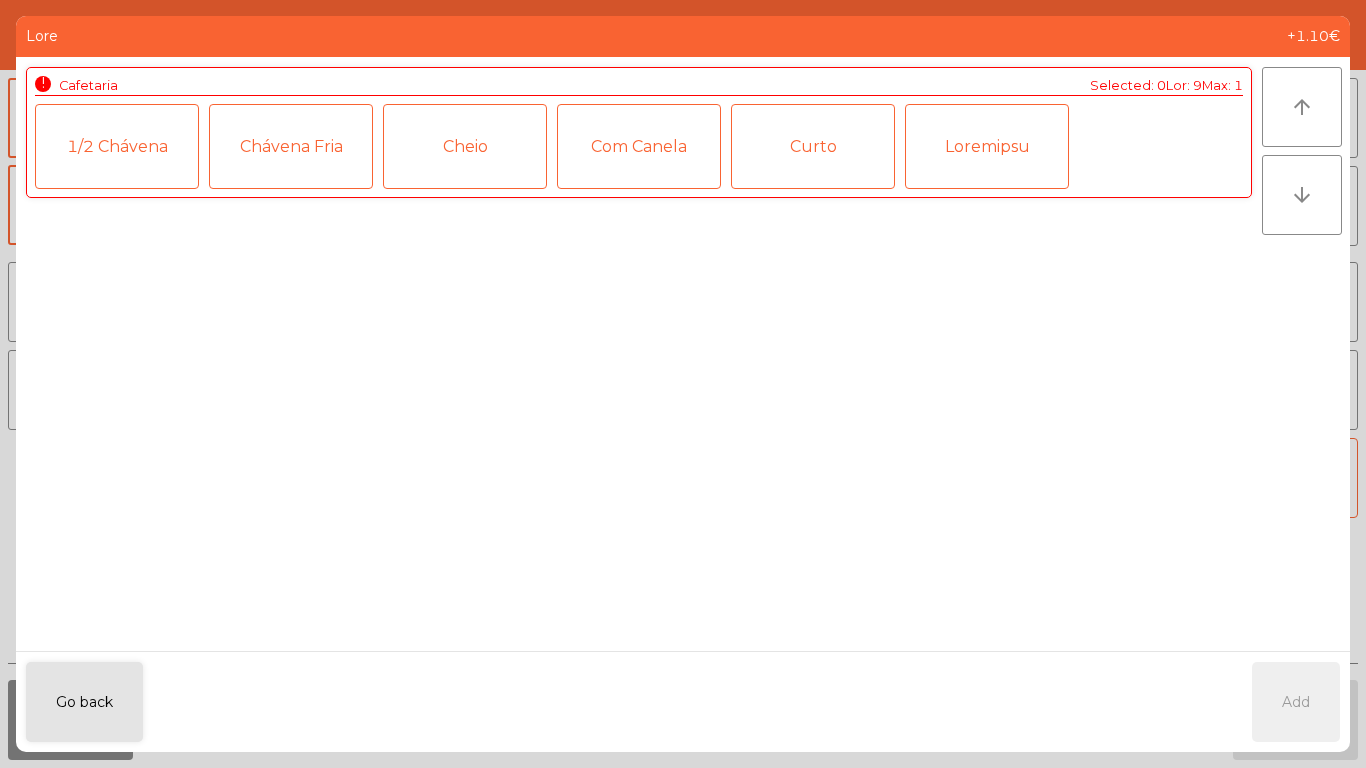 click on "1/2 Chávena" at bounding box center (117, 146) 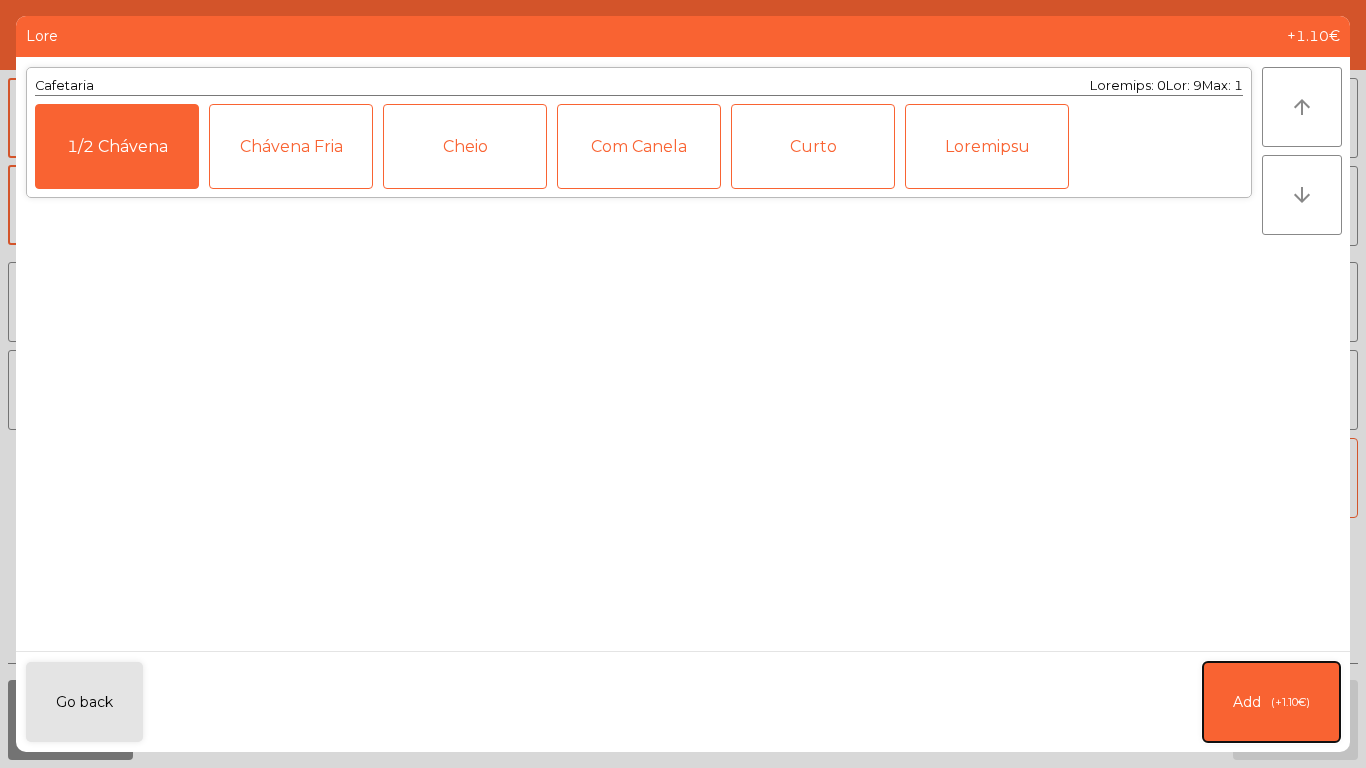 click on "Add   (+[PRICE]€)" at bounding box center (1271, 702) 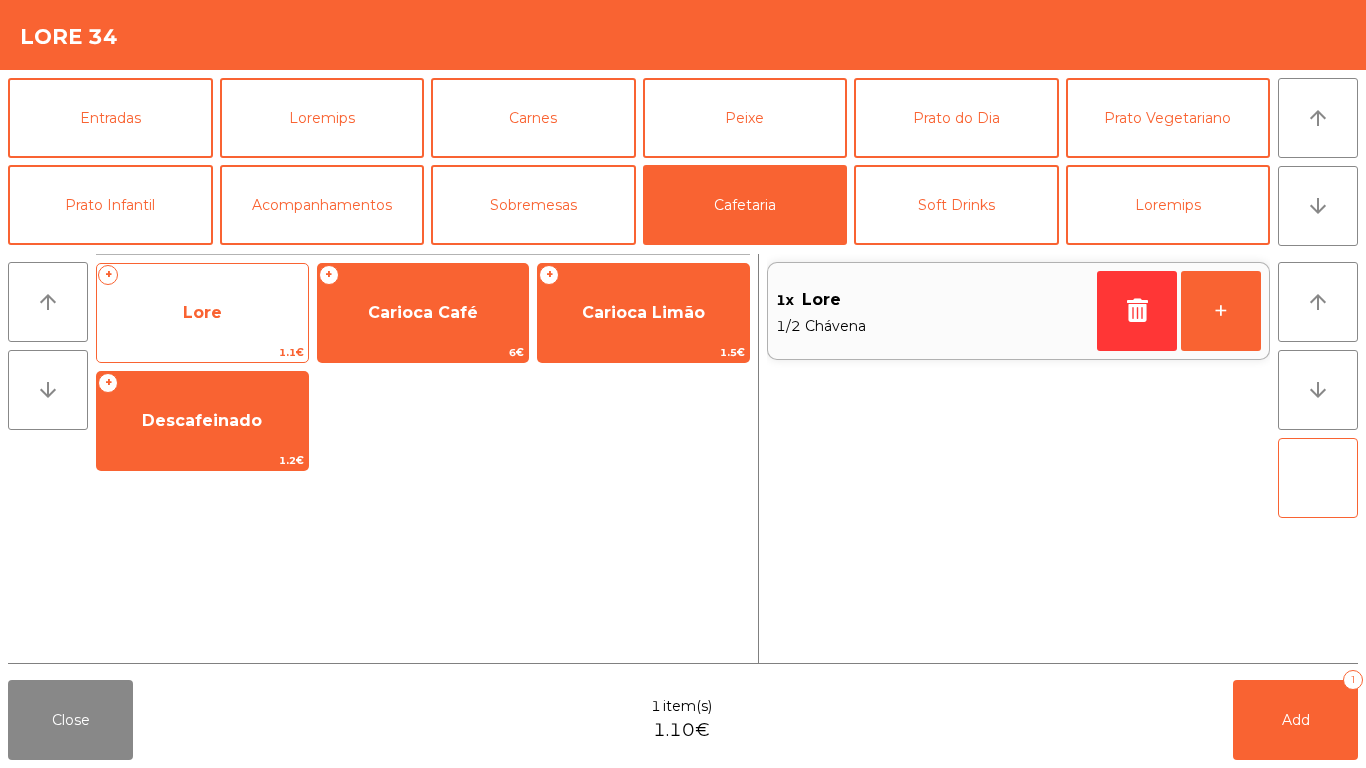 click on "Lore" at bounding box center (202, 312) 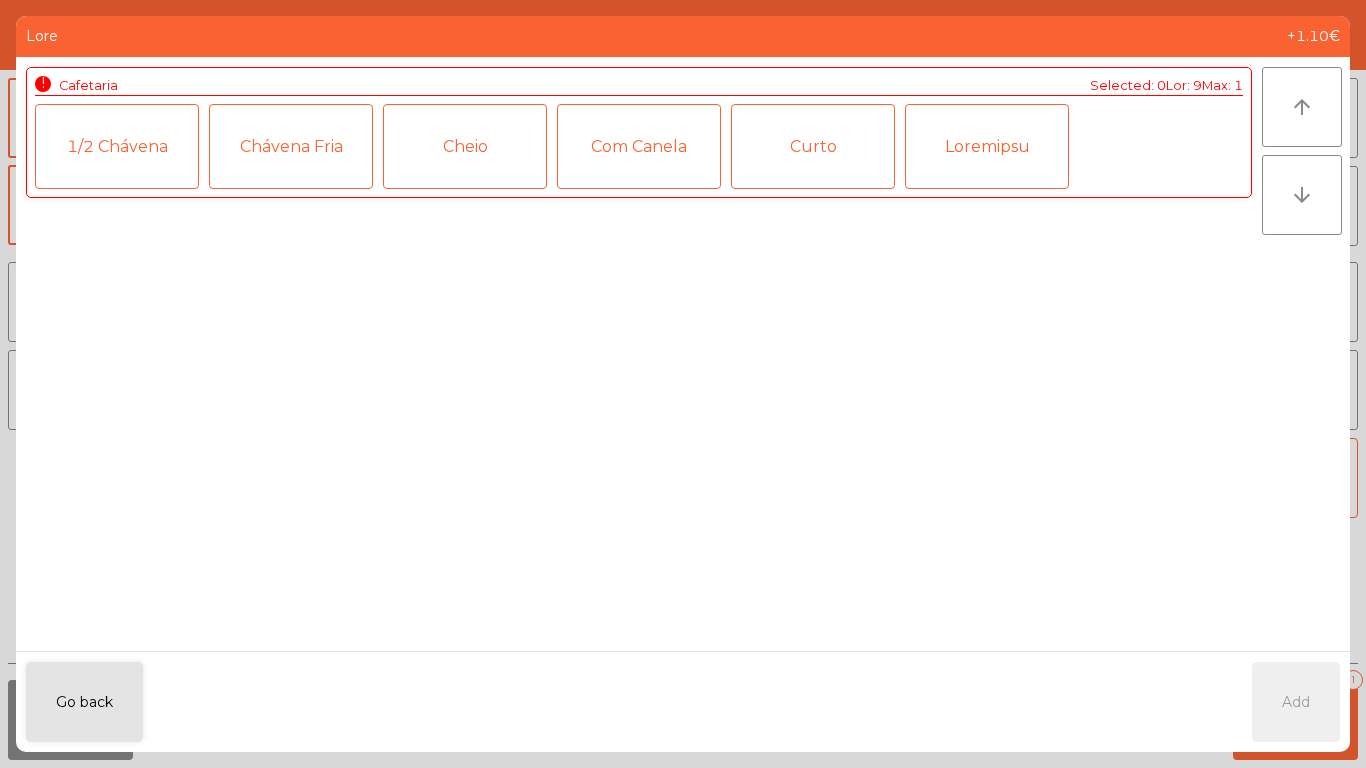 click on "1/2 Chávena" at bounding box center [117, 146] 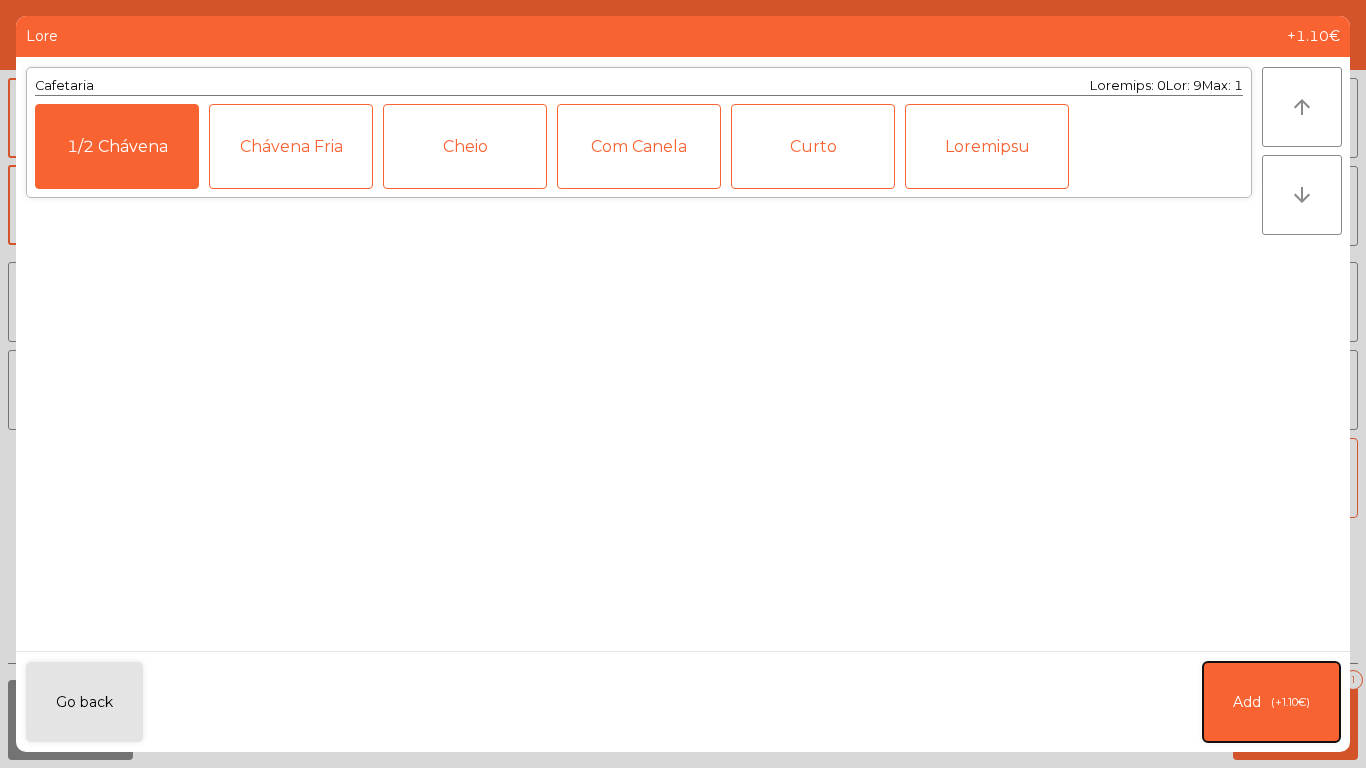 click on "Add   (+[PRICE]€)" at bounding box center (1271, 702) 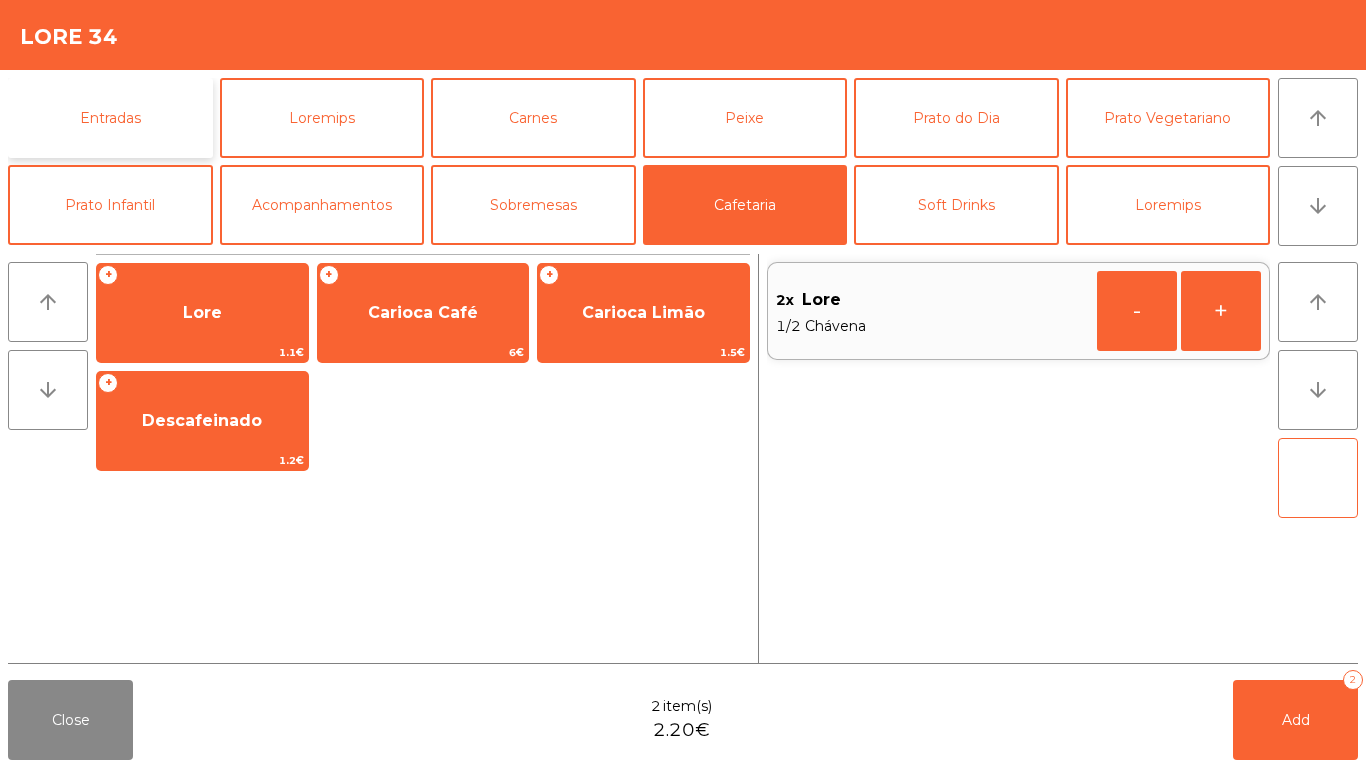 click on "Entradas" at bounding box center [110, 118] 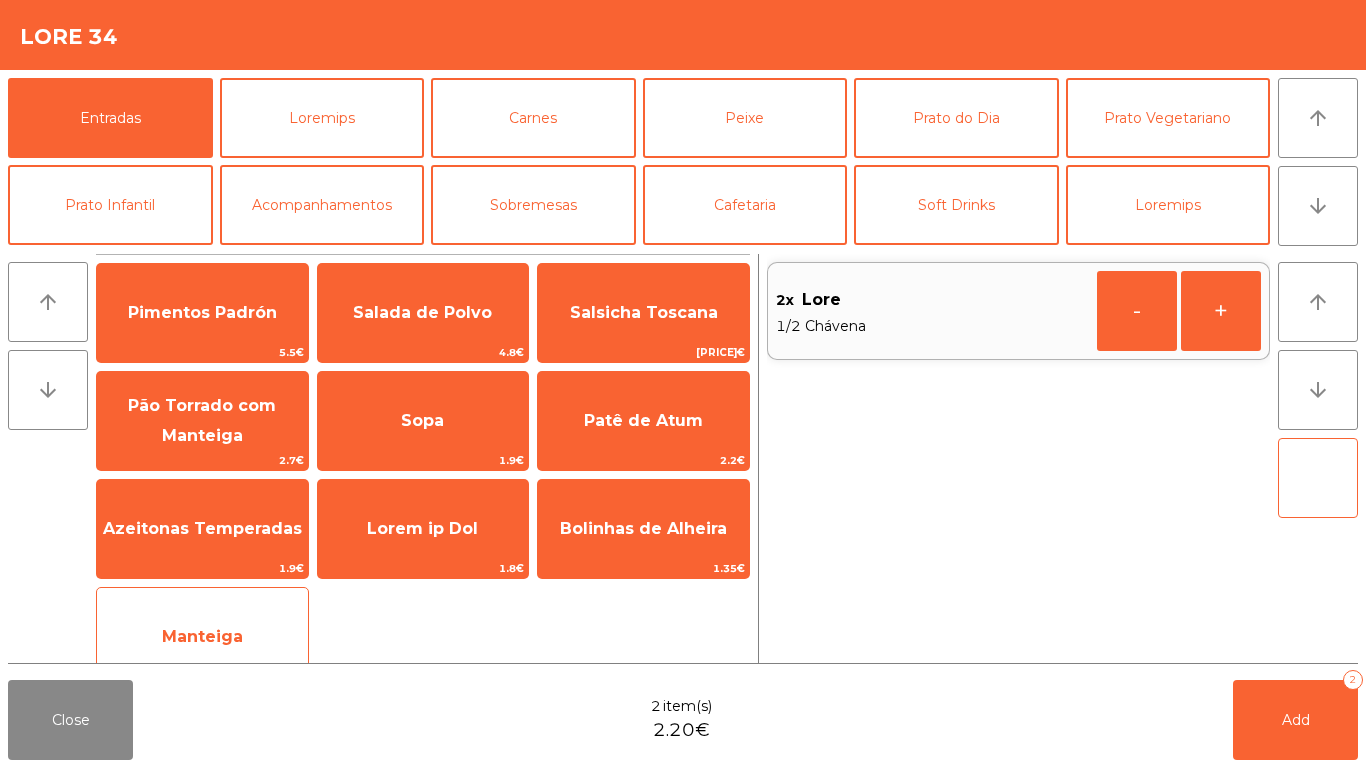 click on "Manteiga" at bounding box center [202, 313] 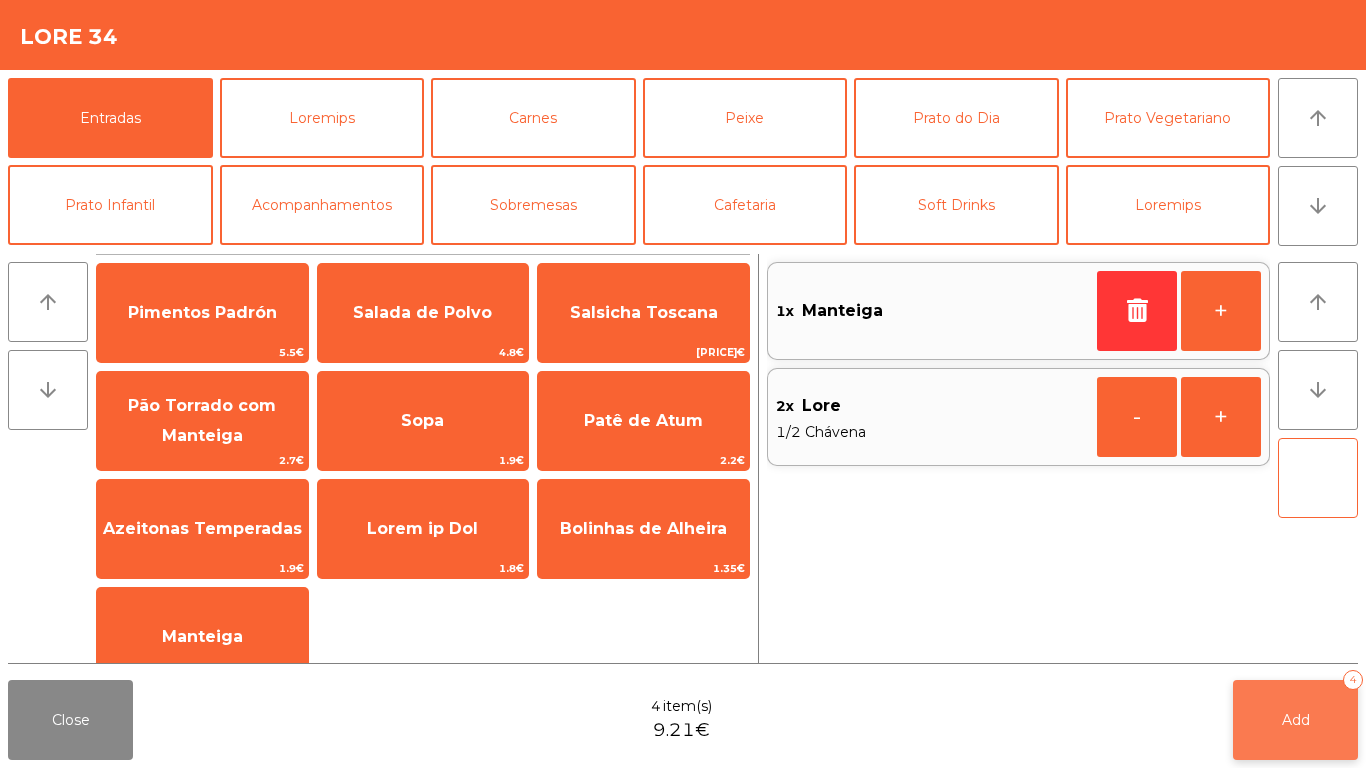 click on "Add" at bounding box center [1296, 720] 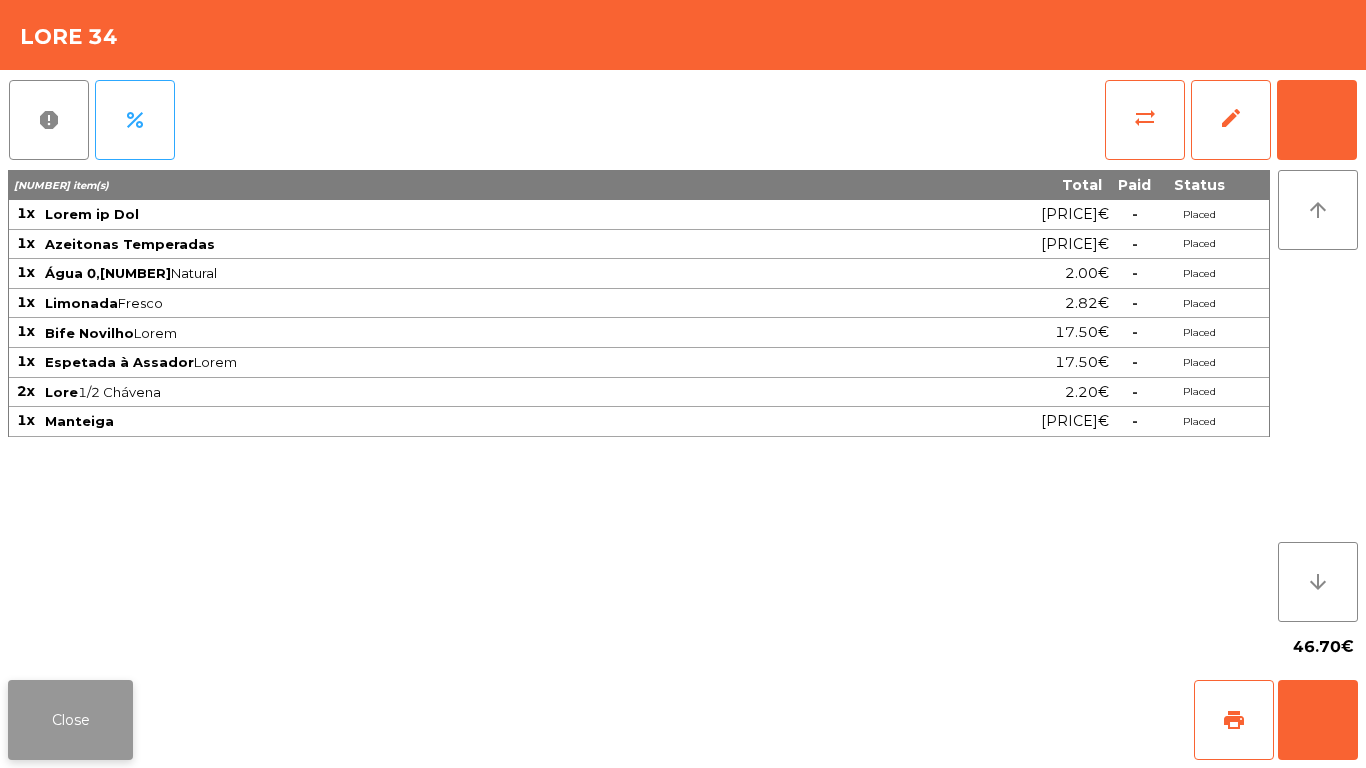 click on "Close" at bounding box center [70, 720] 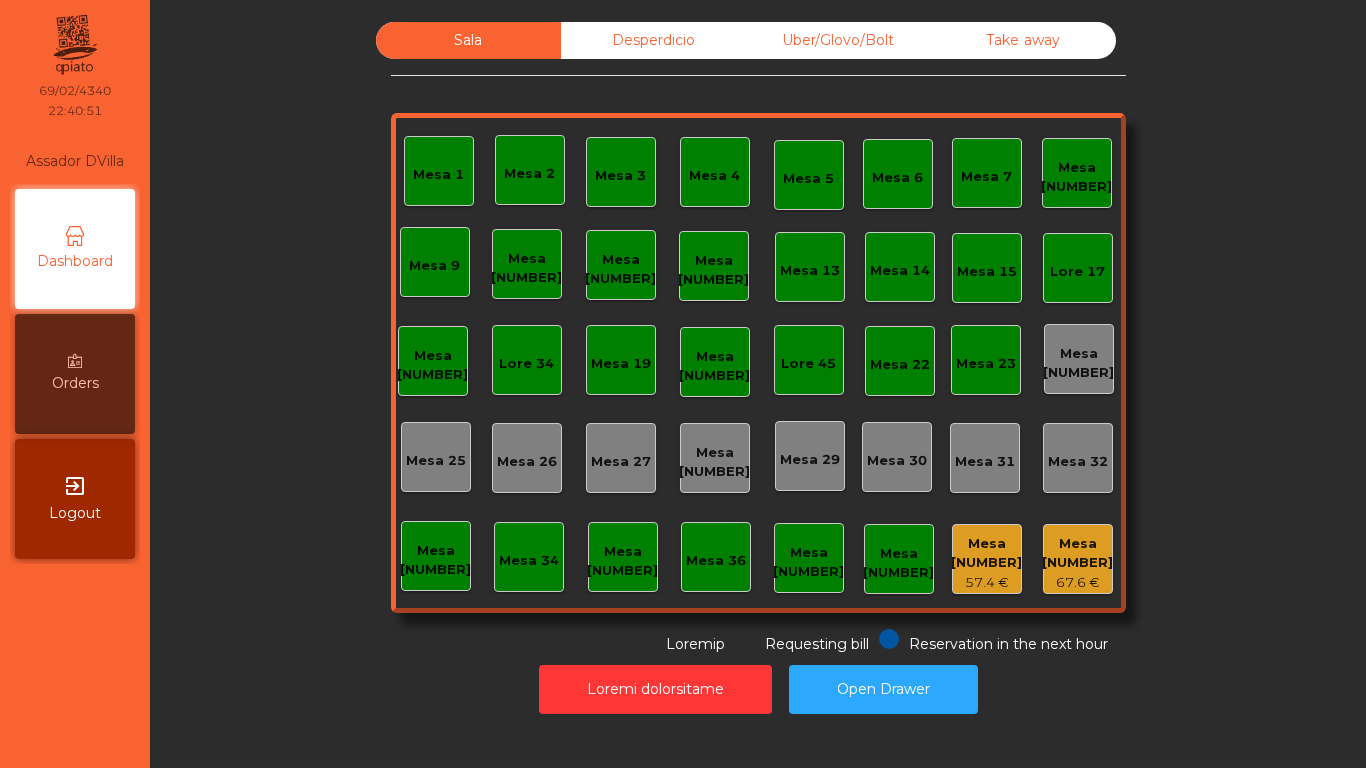 drag, startPoint x: 972, startPoint y: 546, endPoint x: 972, endPoint y: 535, distance: 11 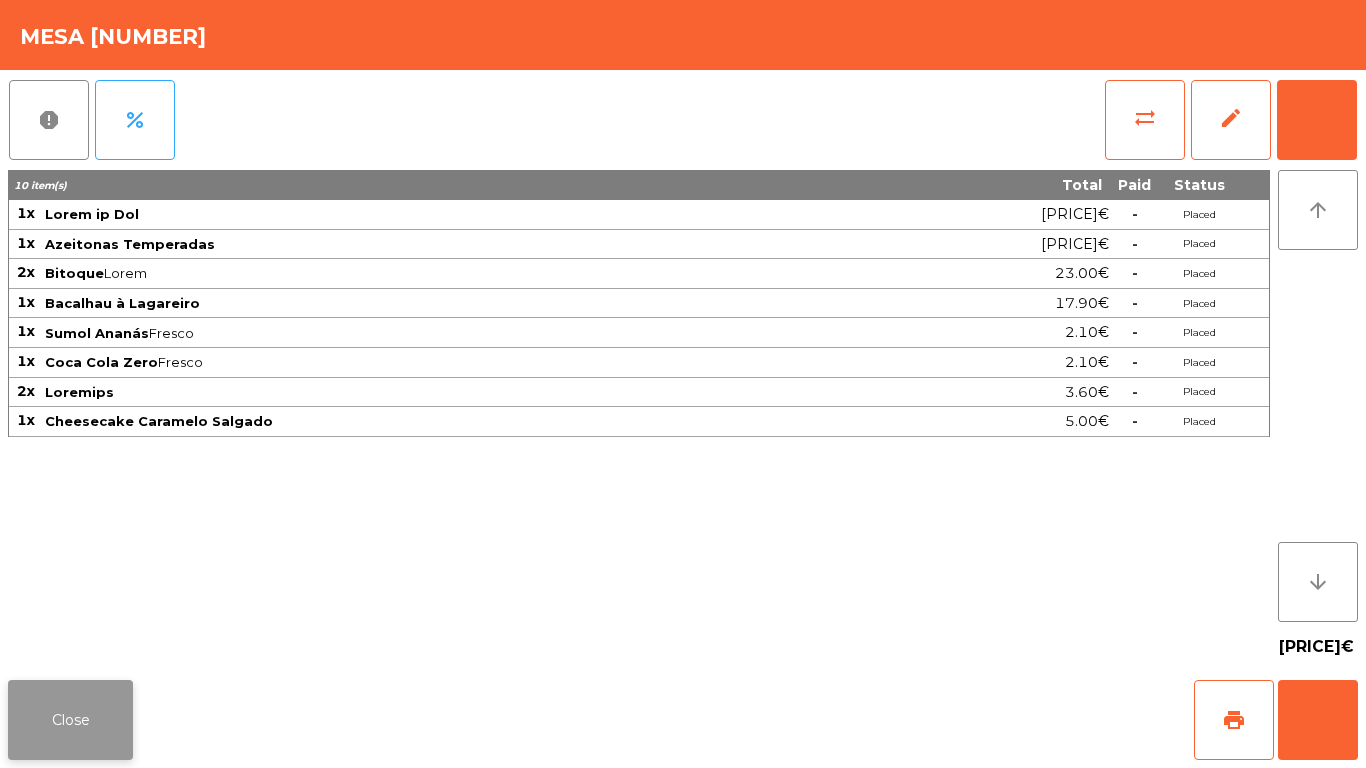click on "Close" at bounding box center [70, 720] 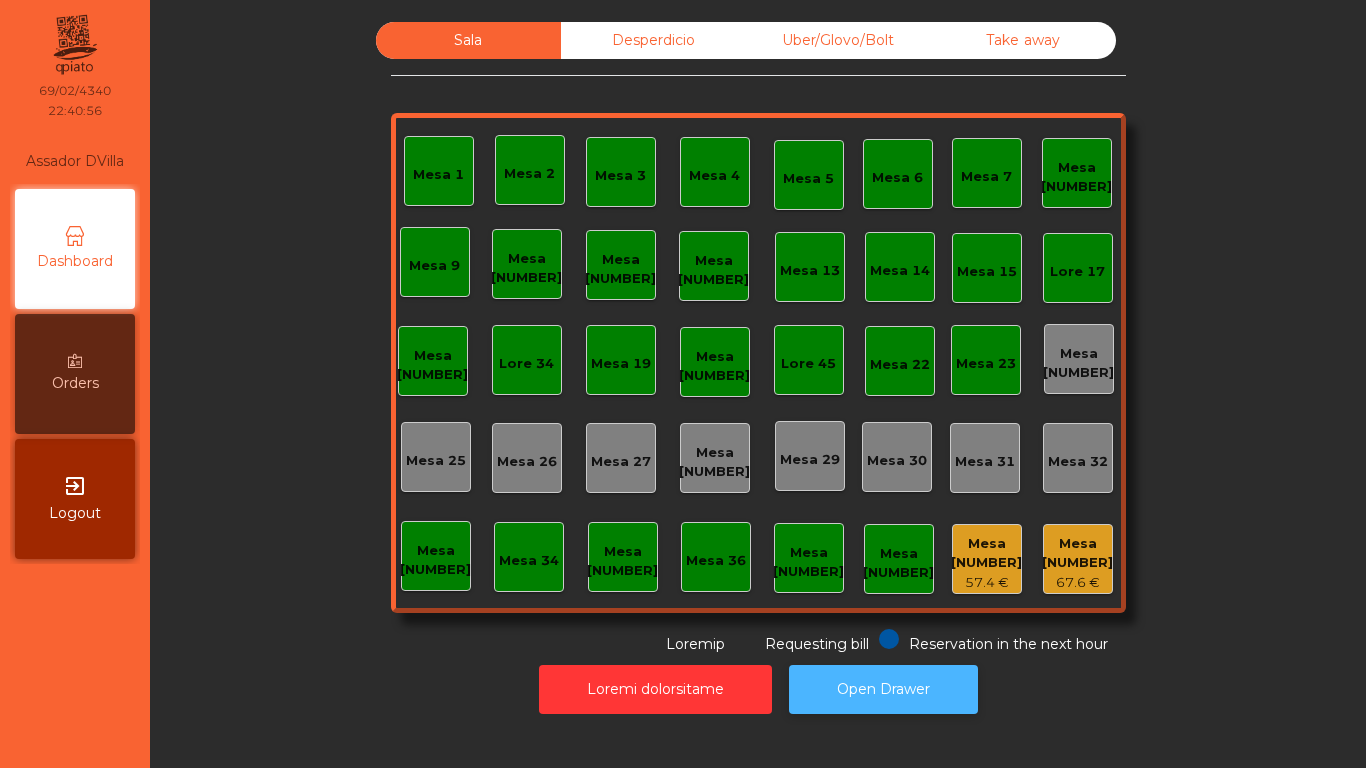 click on "Open Drawer" at bounding box center [883, 689] 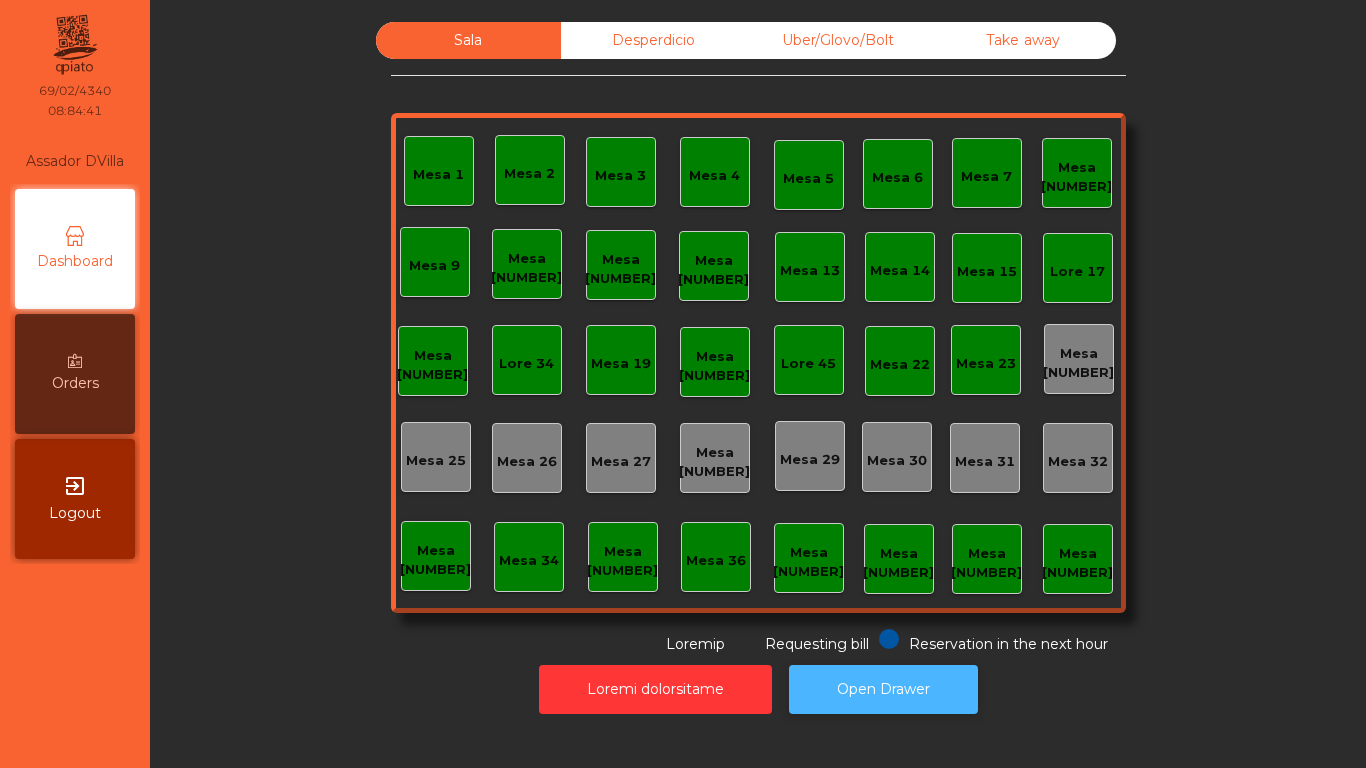click on "Open Drawer" at bounding box center [883, 689] 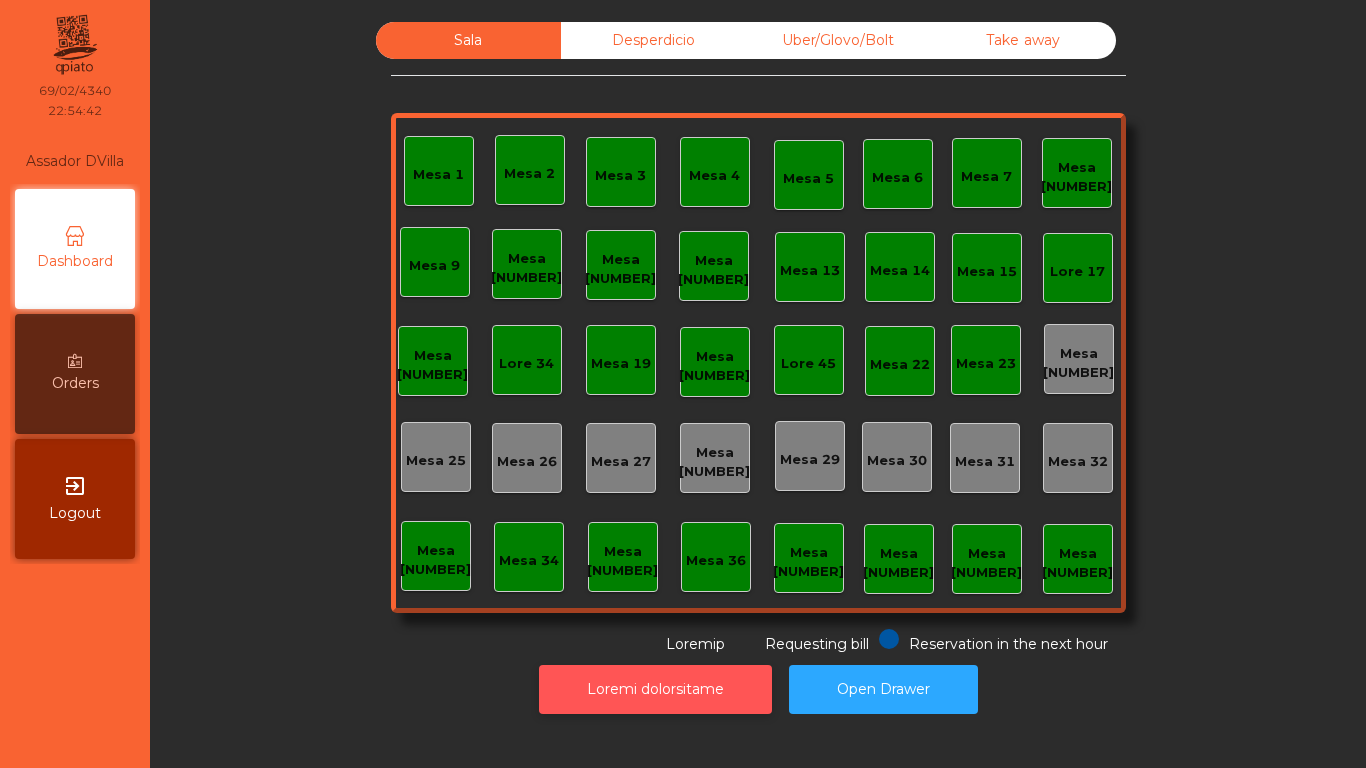 click on "Loremi dolorsitame" at bounding box center (655, 689) 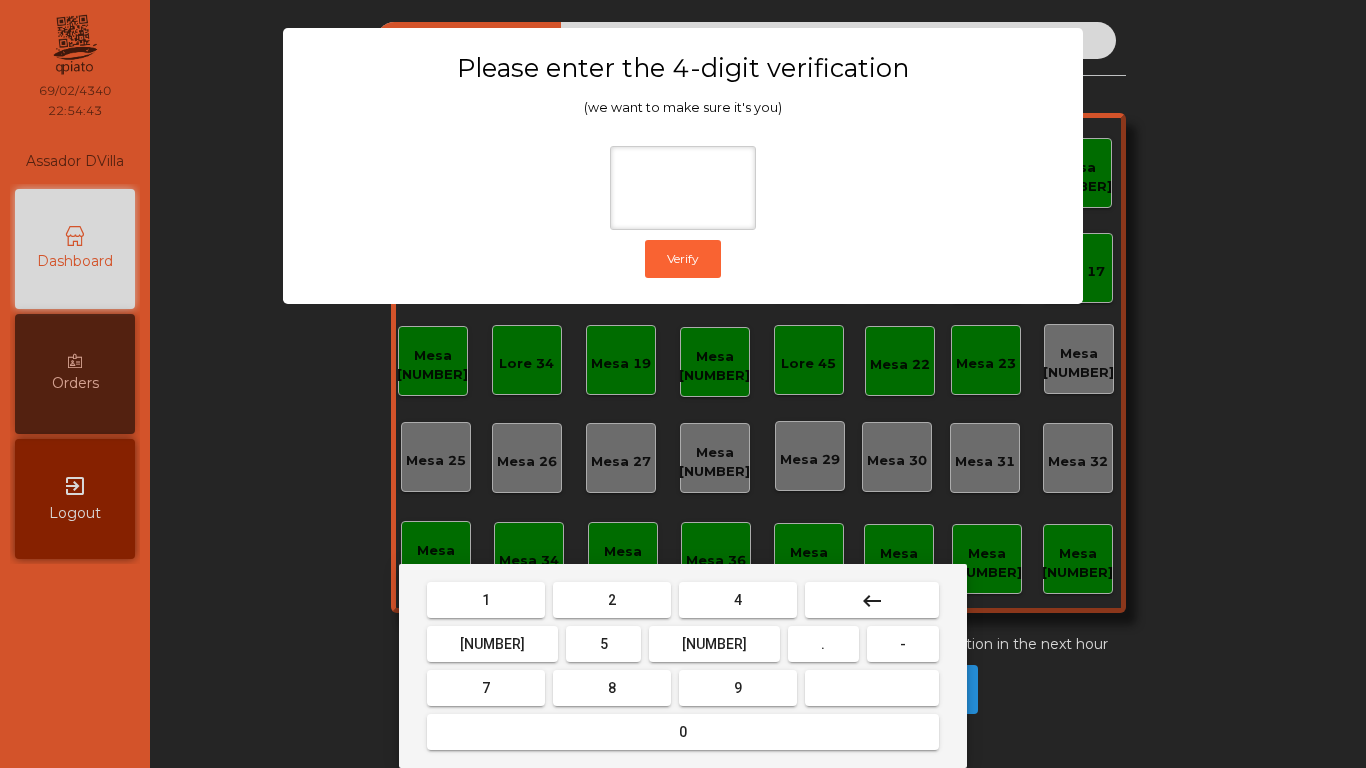drag, startPoint x: 631, startPoint y: 595, endPoint x: 498, endPoint y: 631, distance: 137.78607 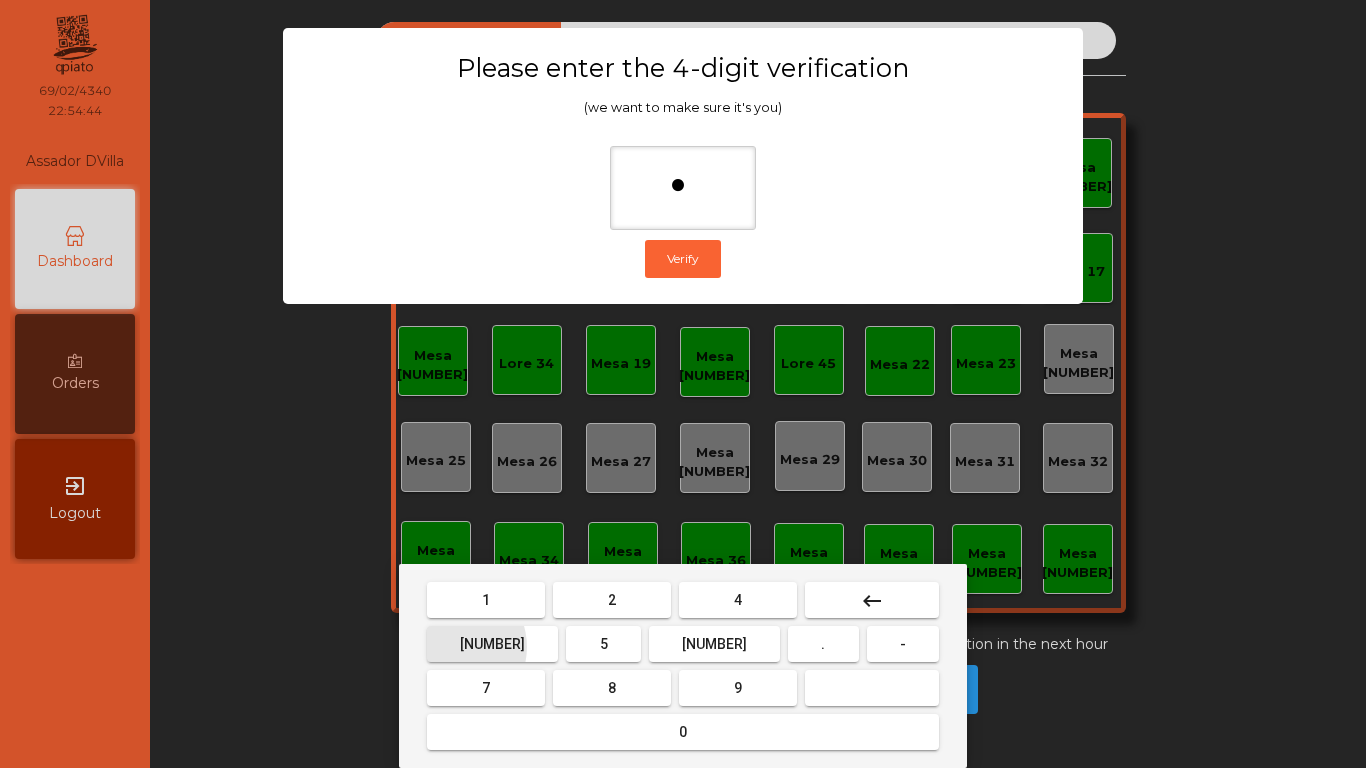 drag, startPoint x: 451, startPoint y: 647, endPoint x: 661, endPoint y: 650, distance: 210.02142 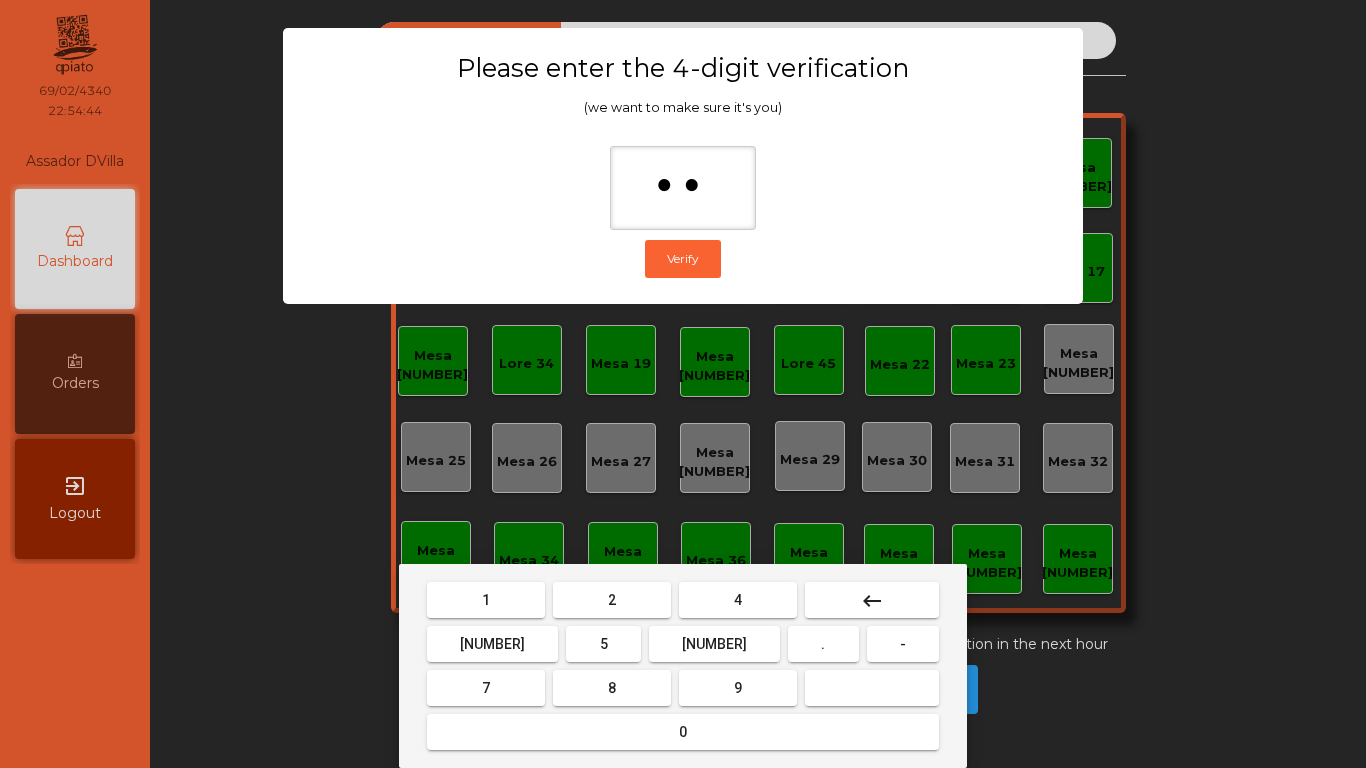 drag, startPoint x: 687, startPoint y: 646, endPoint x: 725, endPoint y: 706, distance: 71.021126 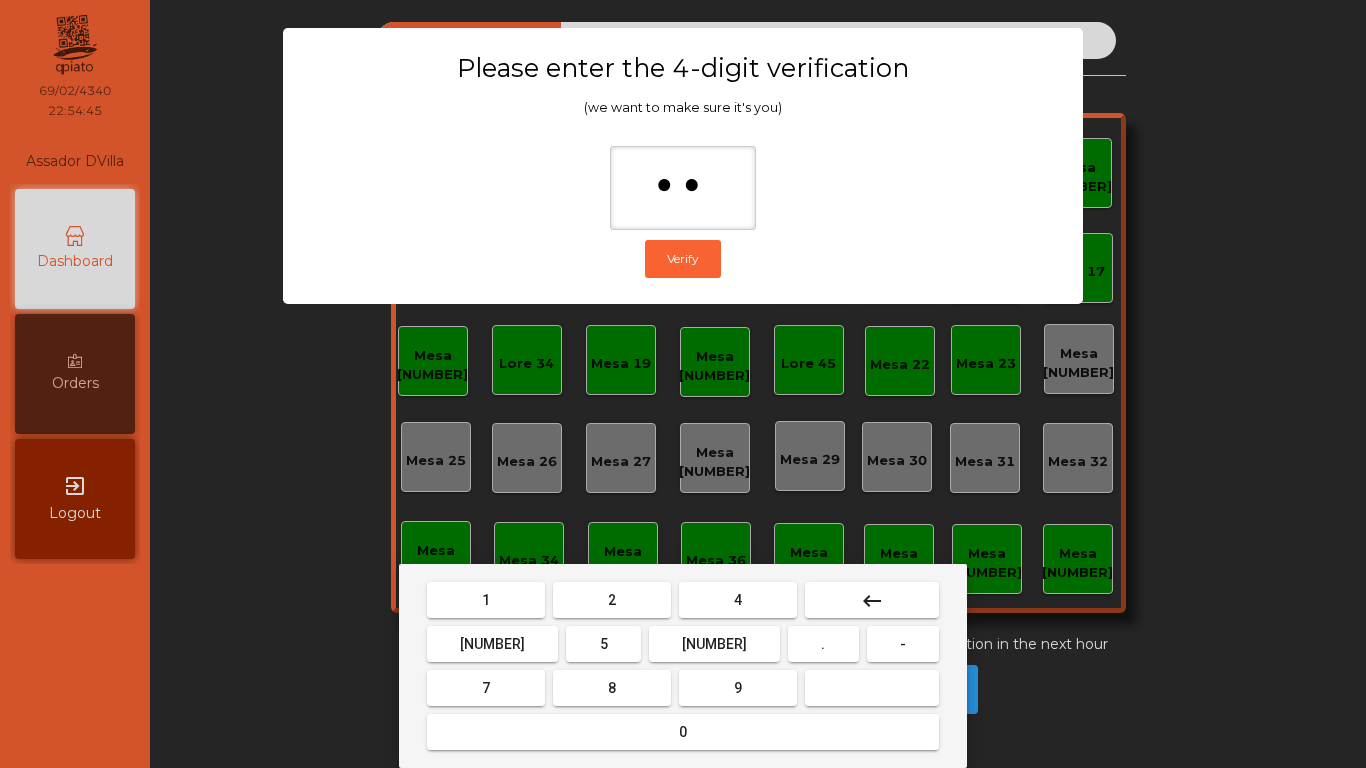 click on "9" at bounding box center [738, 600] 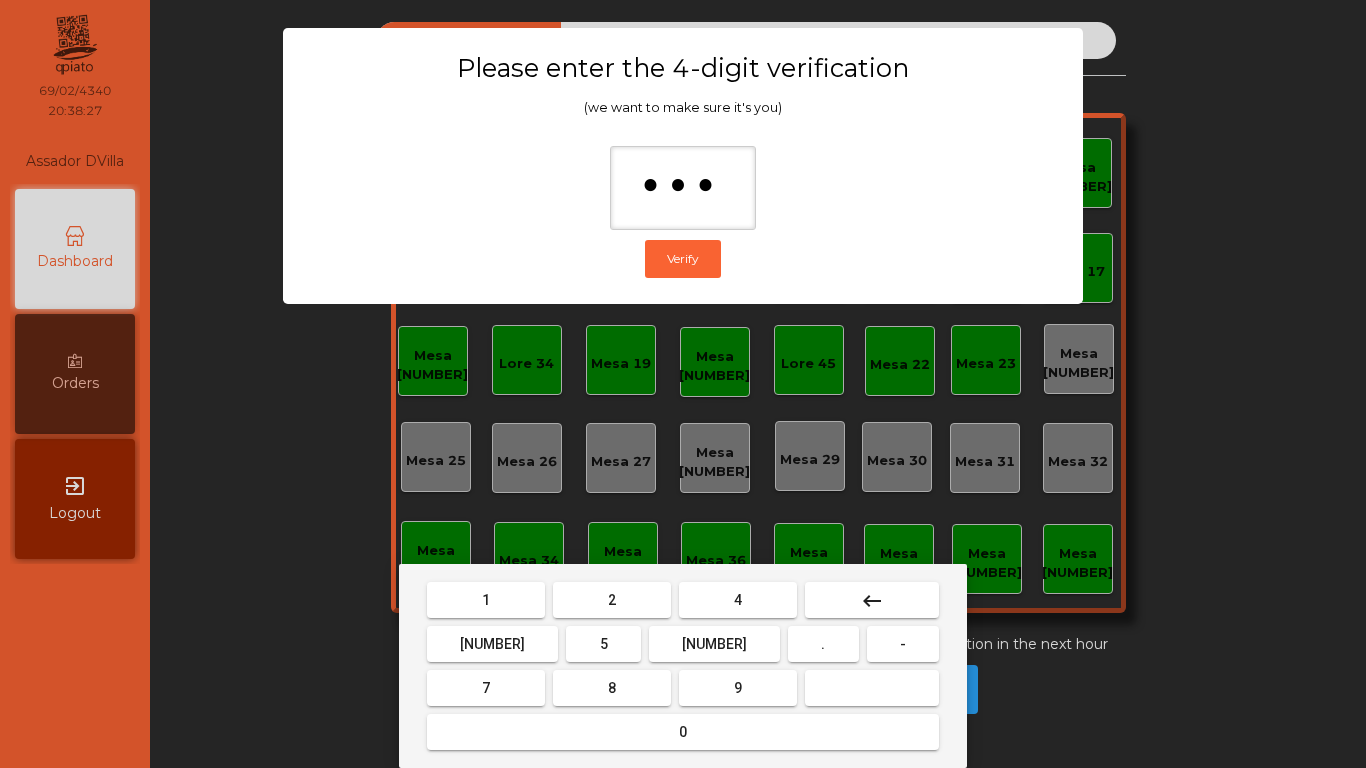 click on "keyboard_backspace" at bounding box center [872, 600] 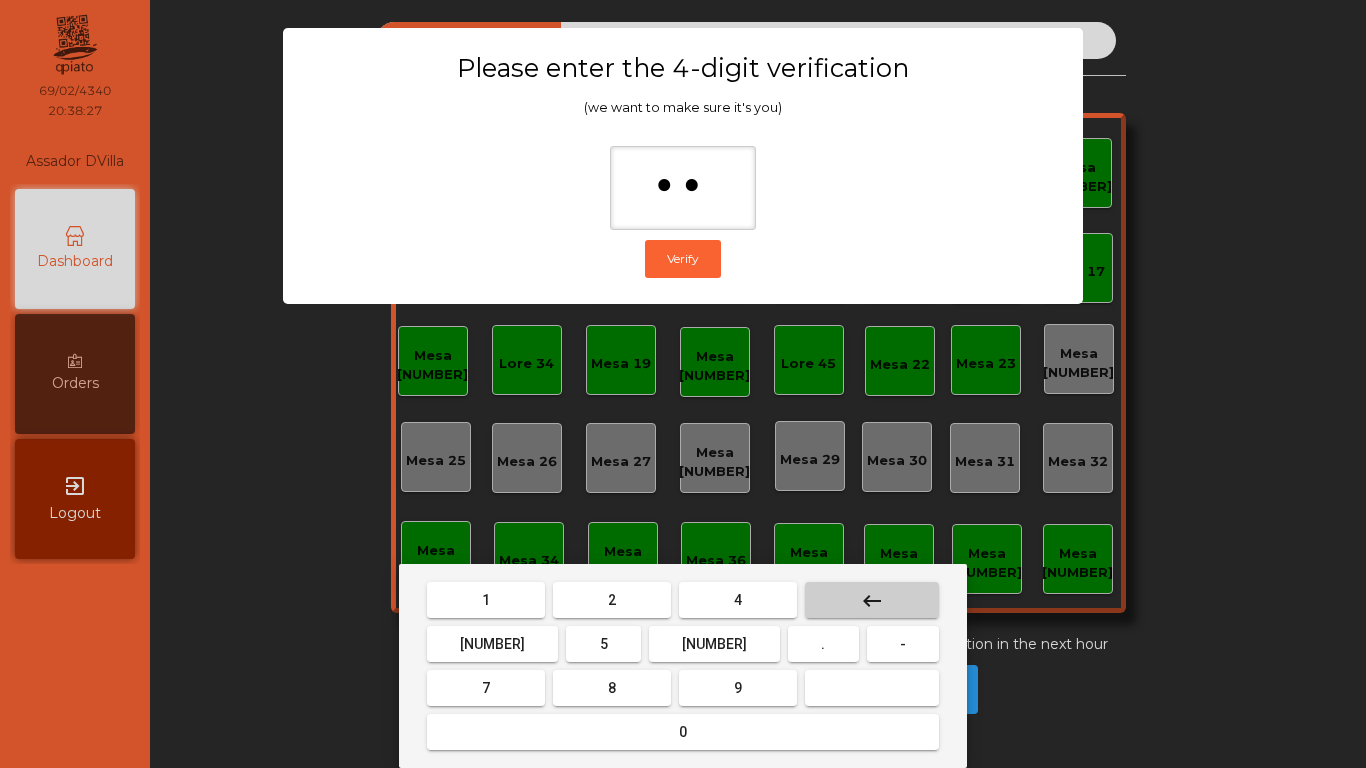 click on "keyboard_backspace" at bounding box center (872, 600) 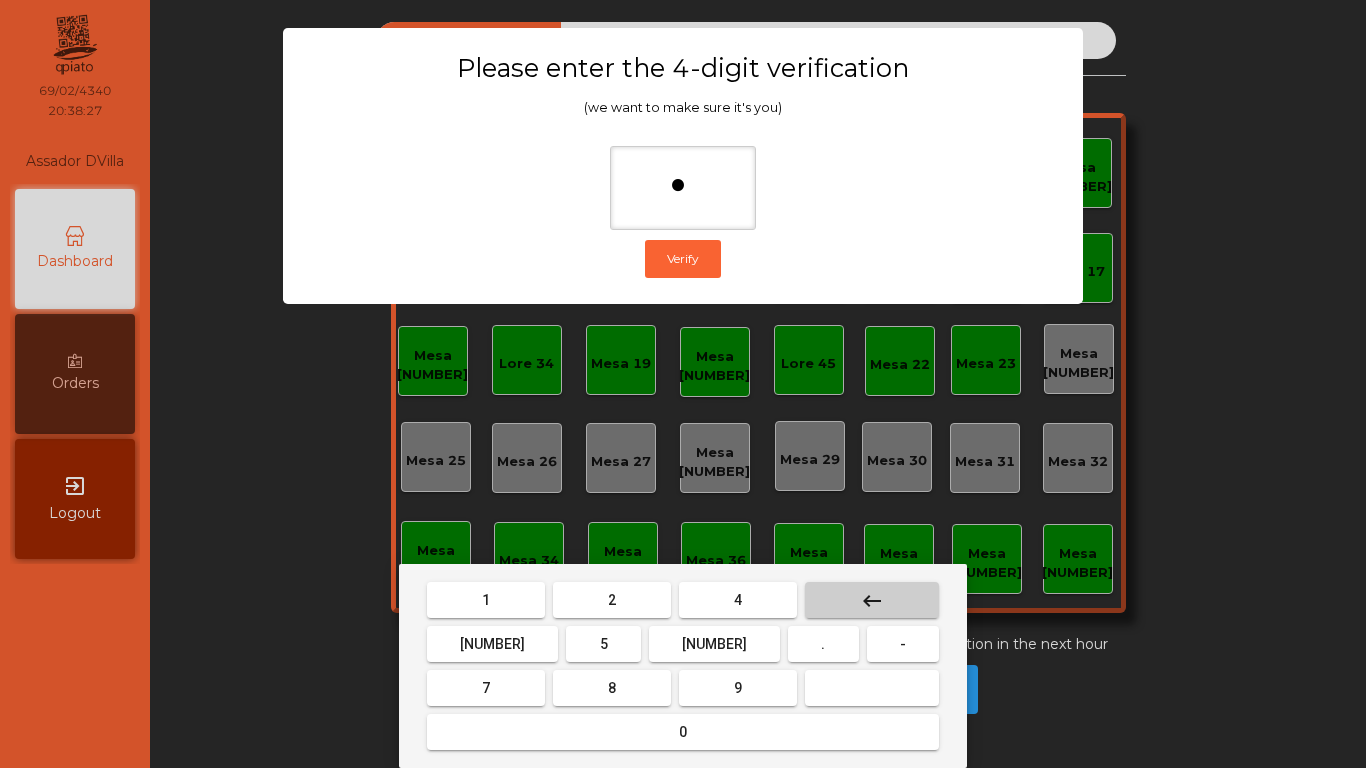 click on "keyboard_backspace" at bounding box center [872, 600] 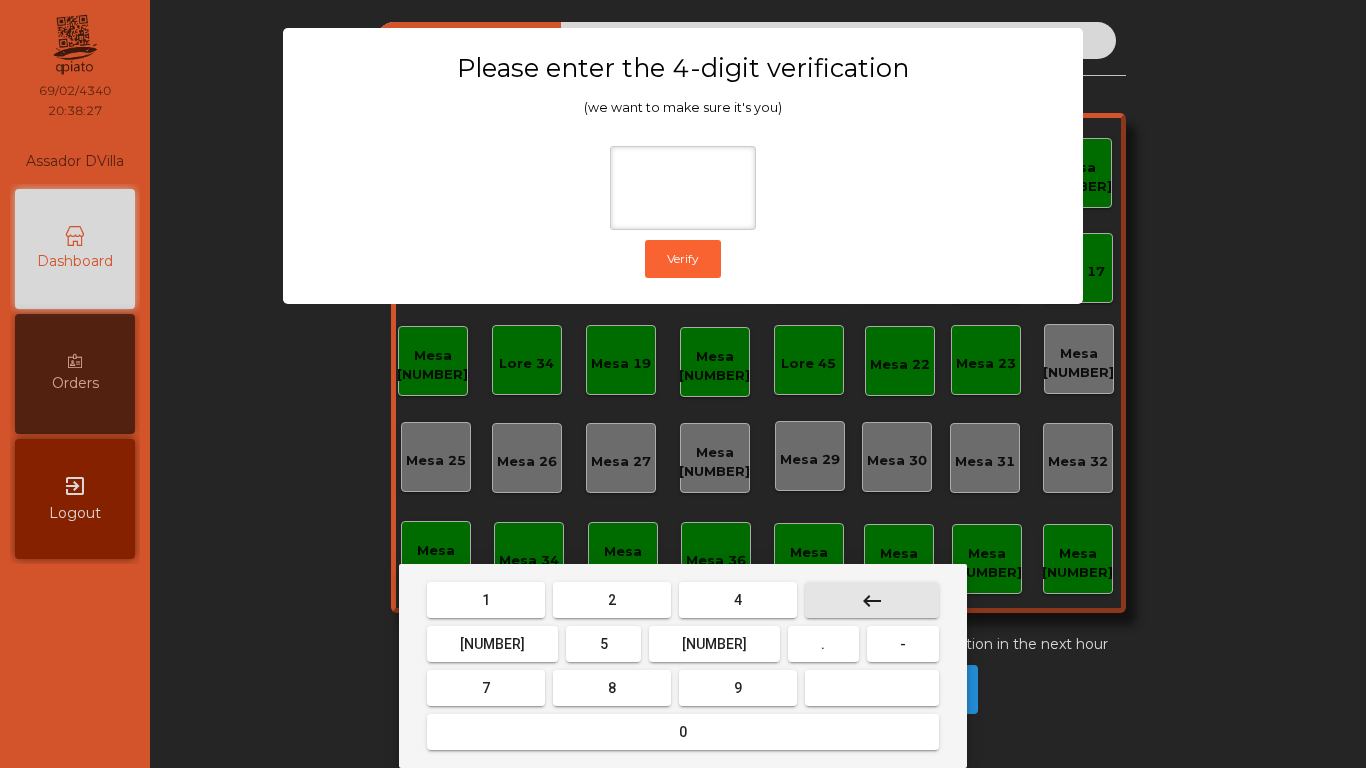 click on "keyboard_backspace" at bounding box center (872, 600) 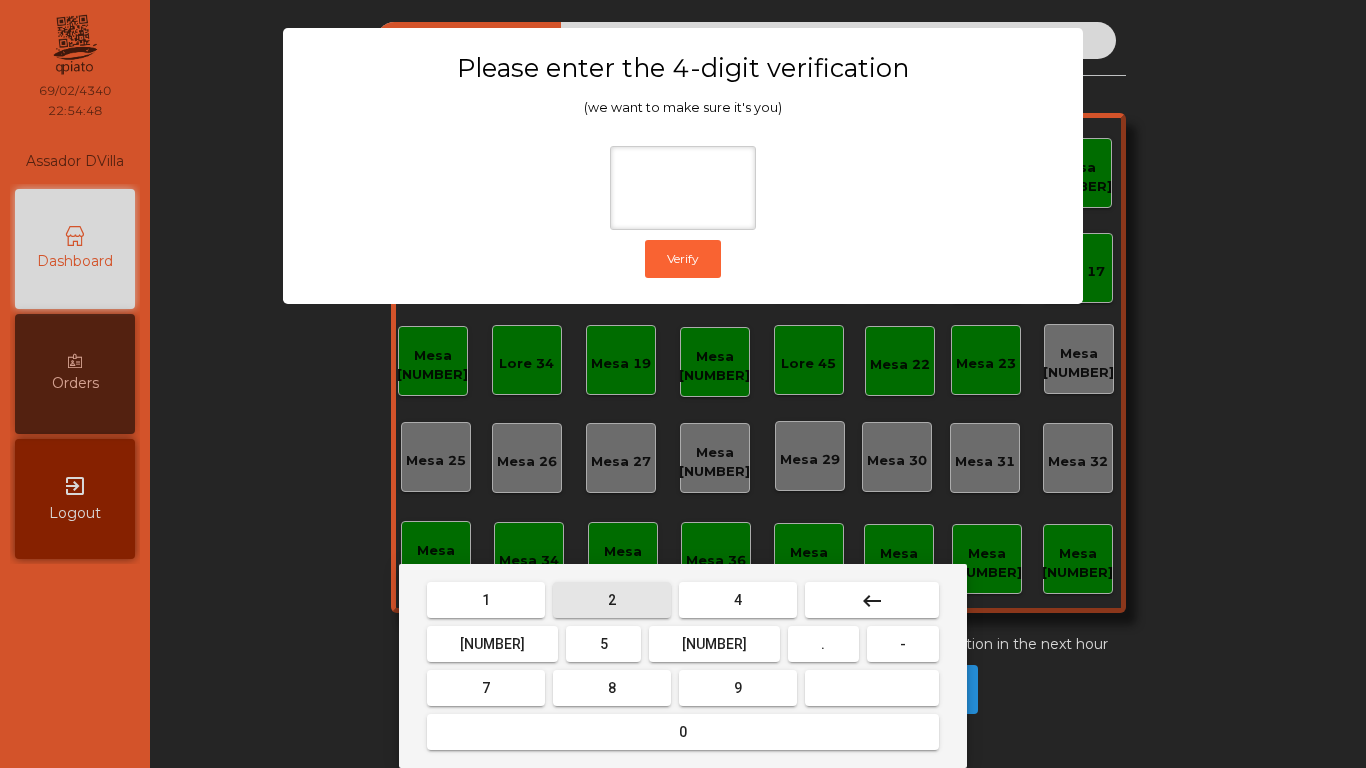 click on "2" at bounding box center (486, 600) 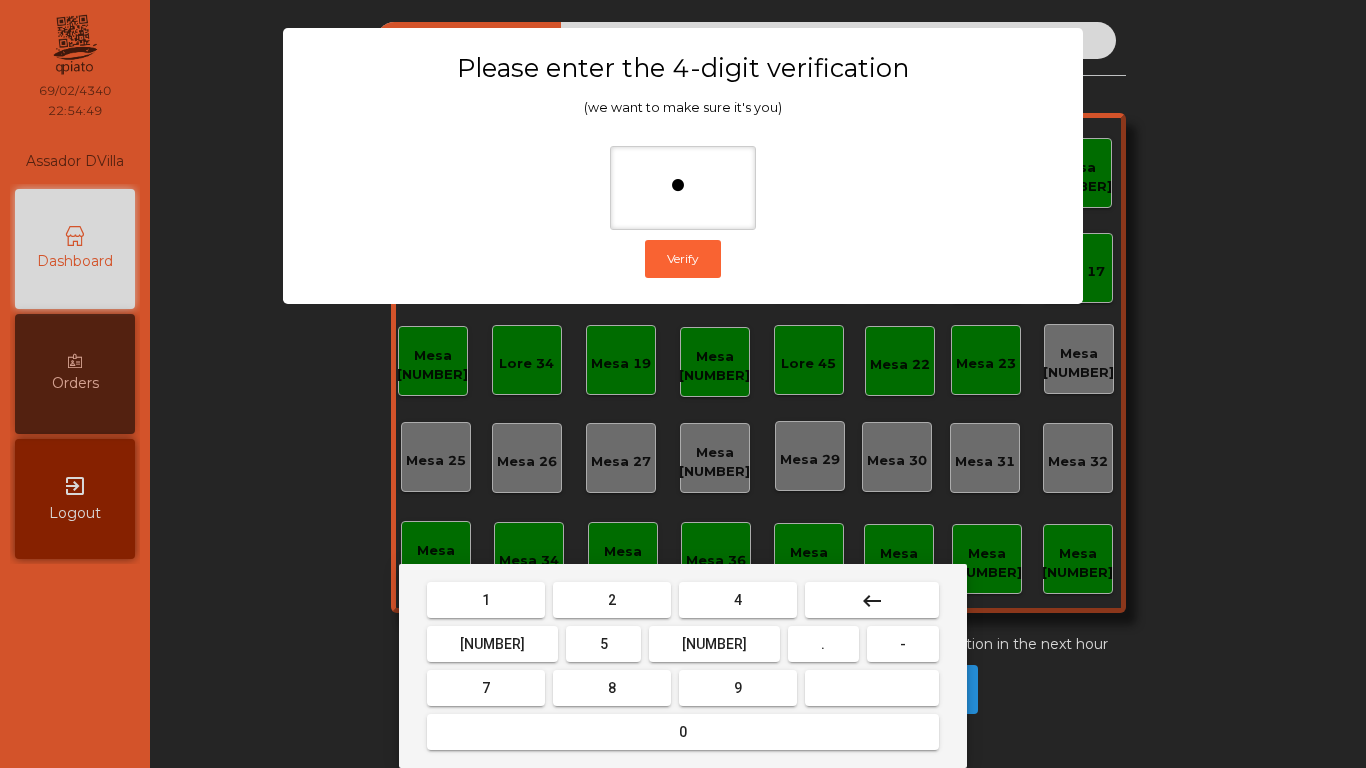 drag, startPoint x: 484, startPoint y: 634, endPoint x: 653, endPoint y: 608, distance: 170.9883 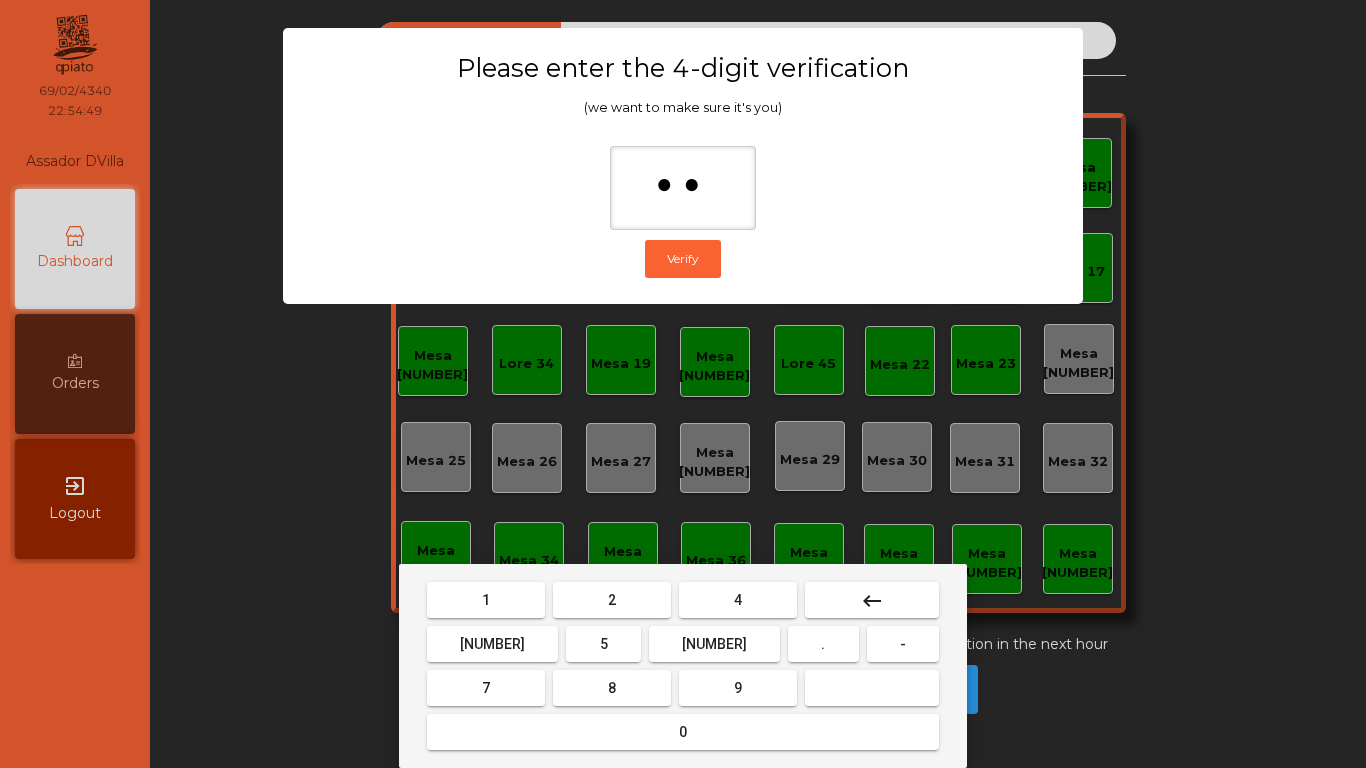 drag, startPoint x: 659, startPoint y: 632, endPoint x: 693, endPoint y: 651, distance: 38.948685 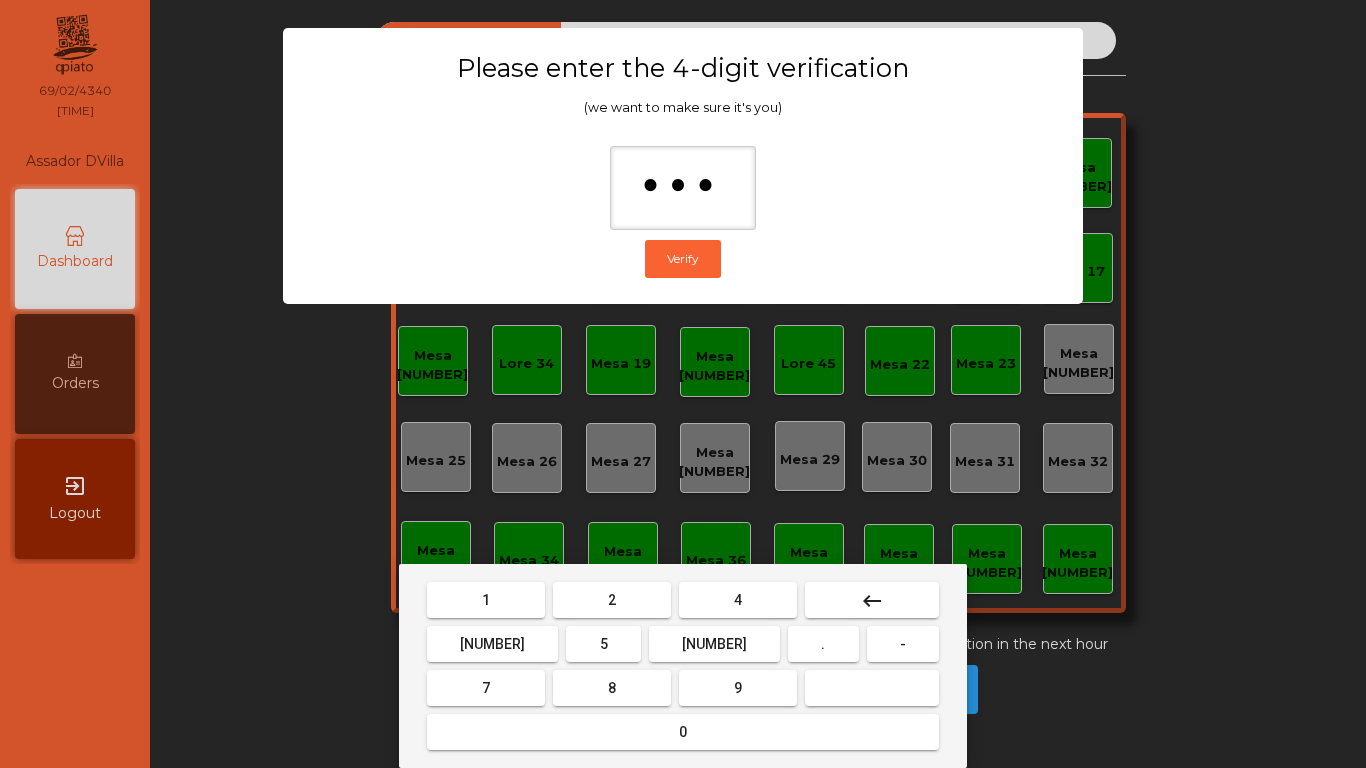 click on "9" at bounding box center (486, 600) 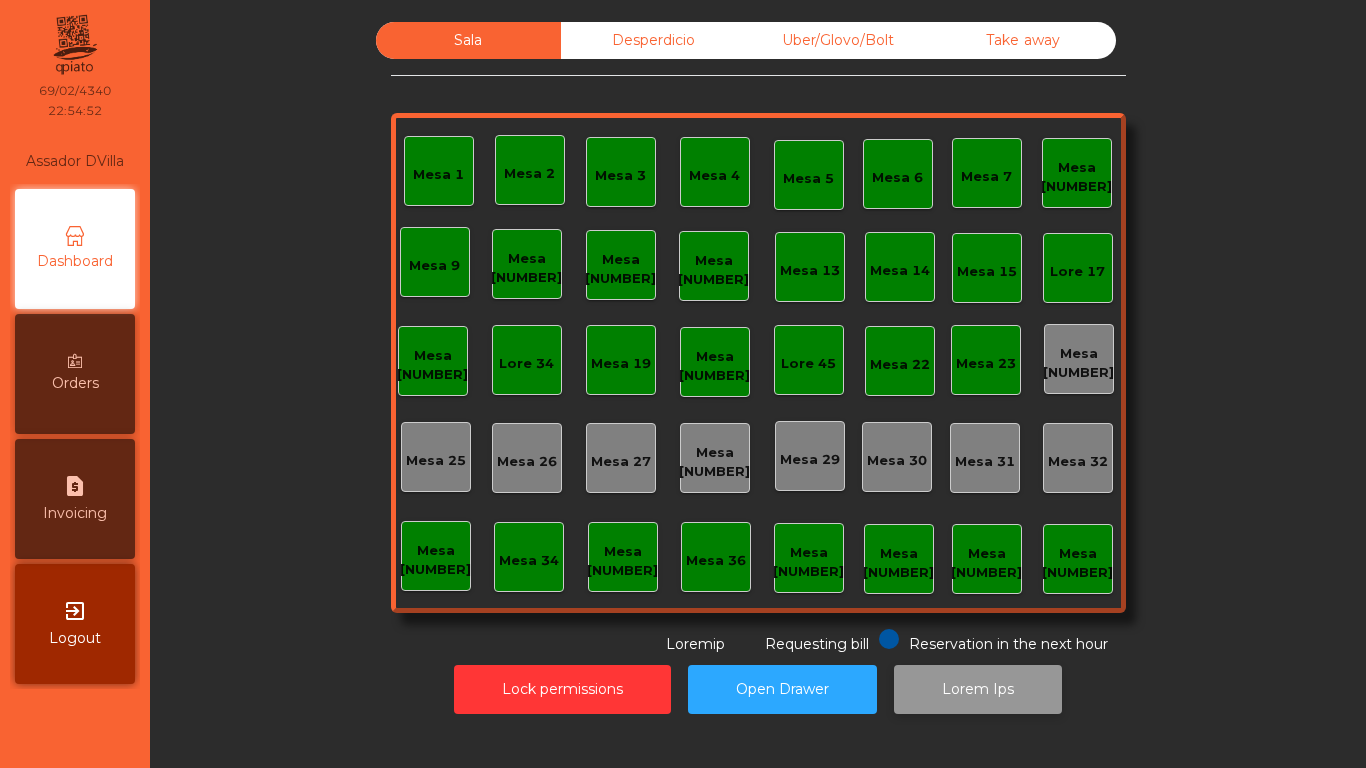 click on "Lorem Ips" at bounding box center (978, 689) 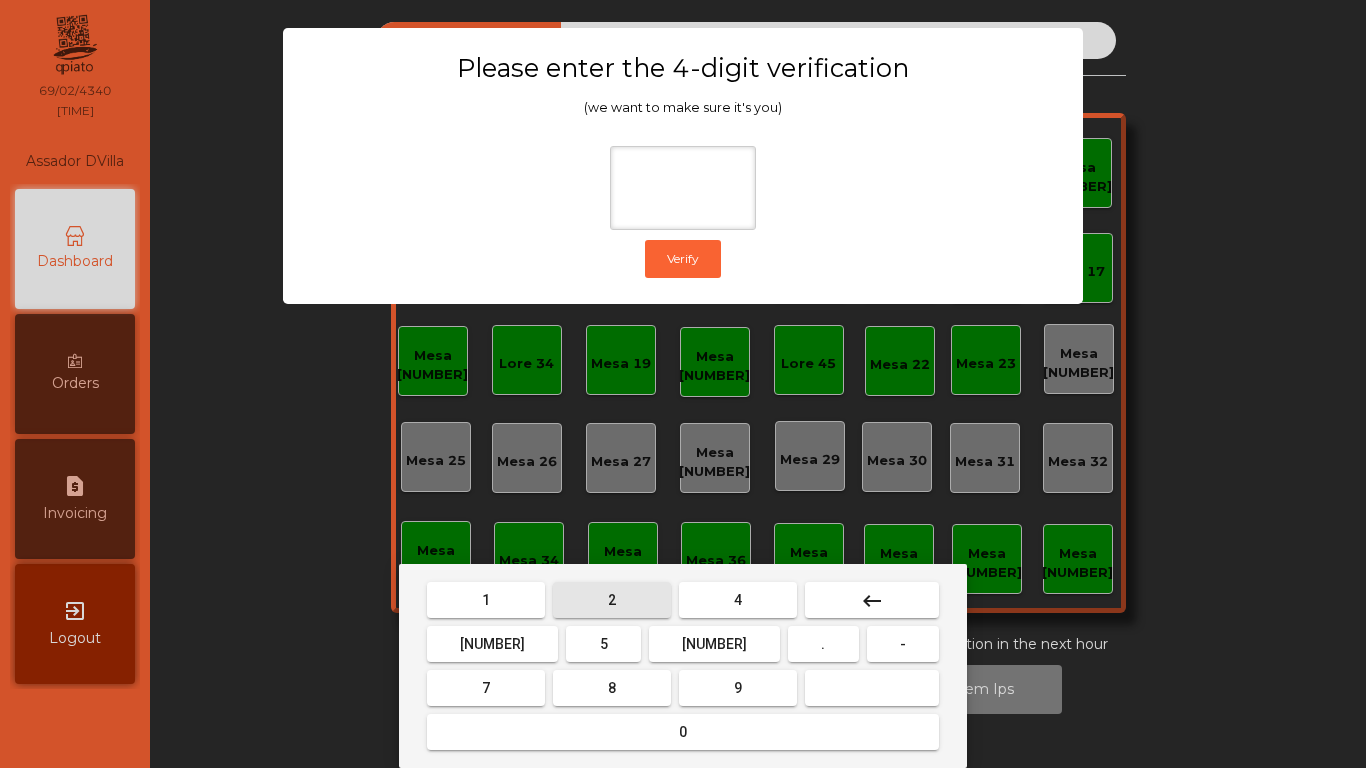 click on "2" at bounding box center (486, 600) 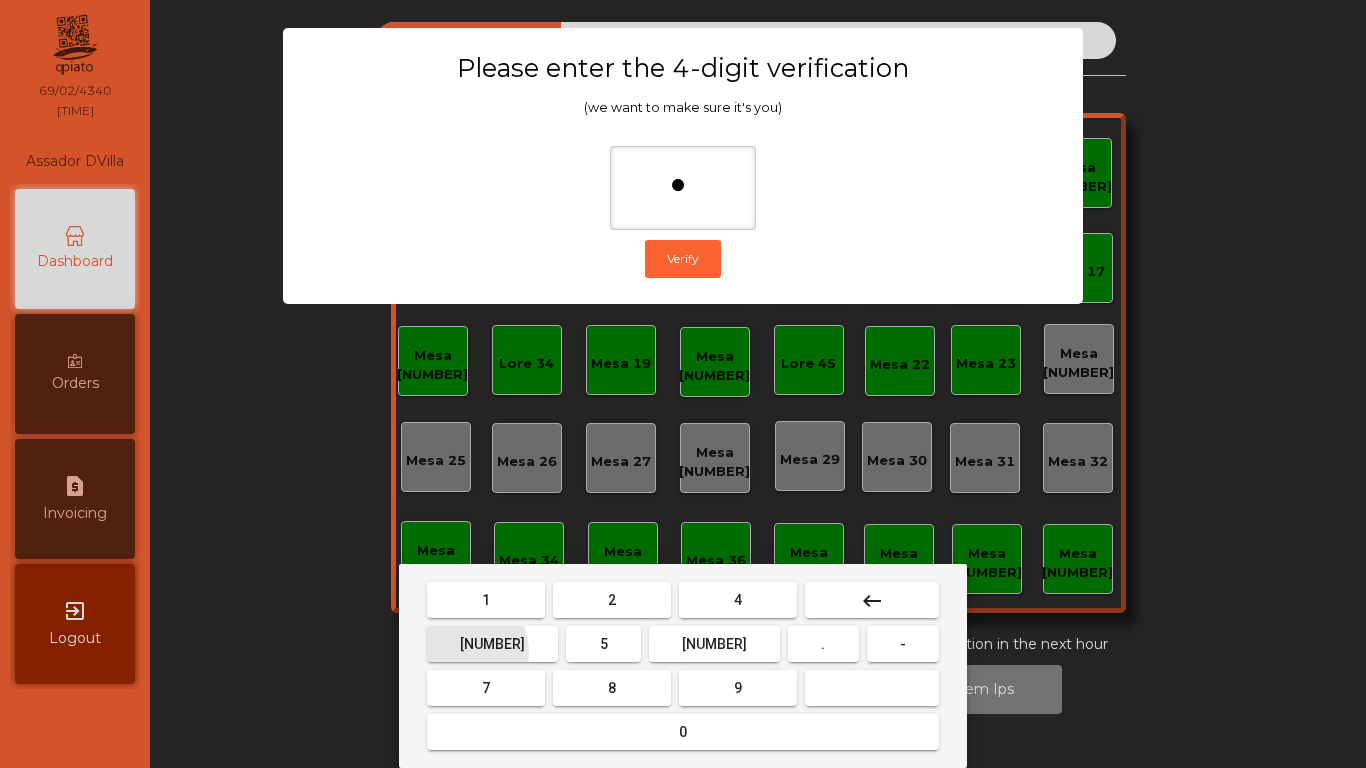 drag, startPoint x: 456, startPoint y: 652, endPoint x: 651, endPoint y: 638, distance: 195.50192 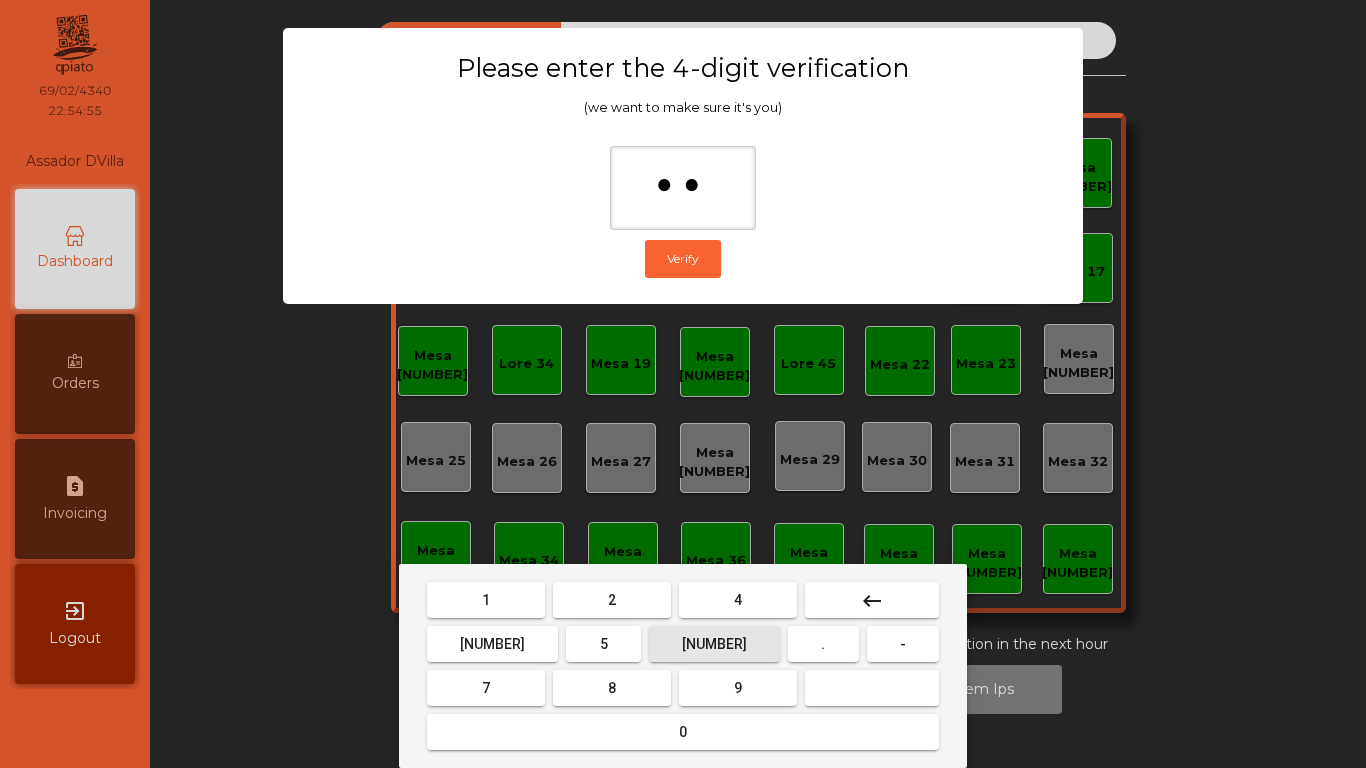 click on "[NUMBER]" at bounding box center (486, 600) 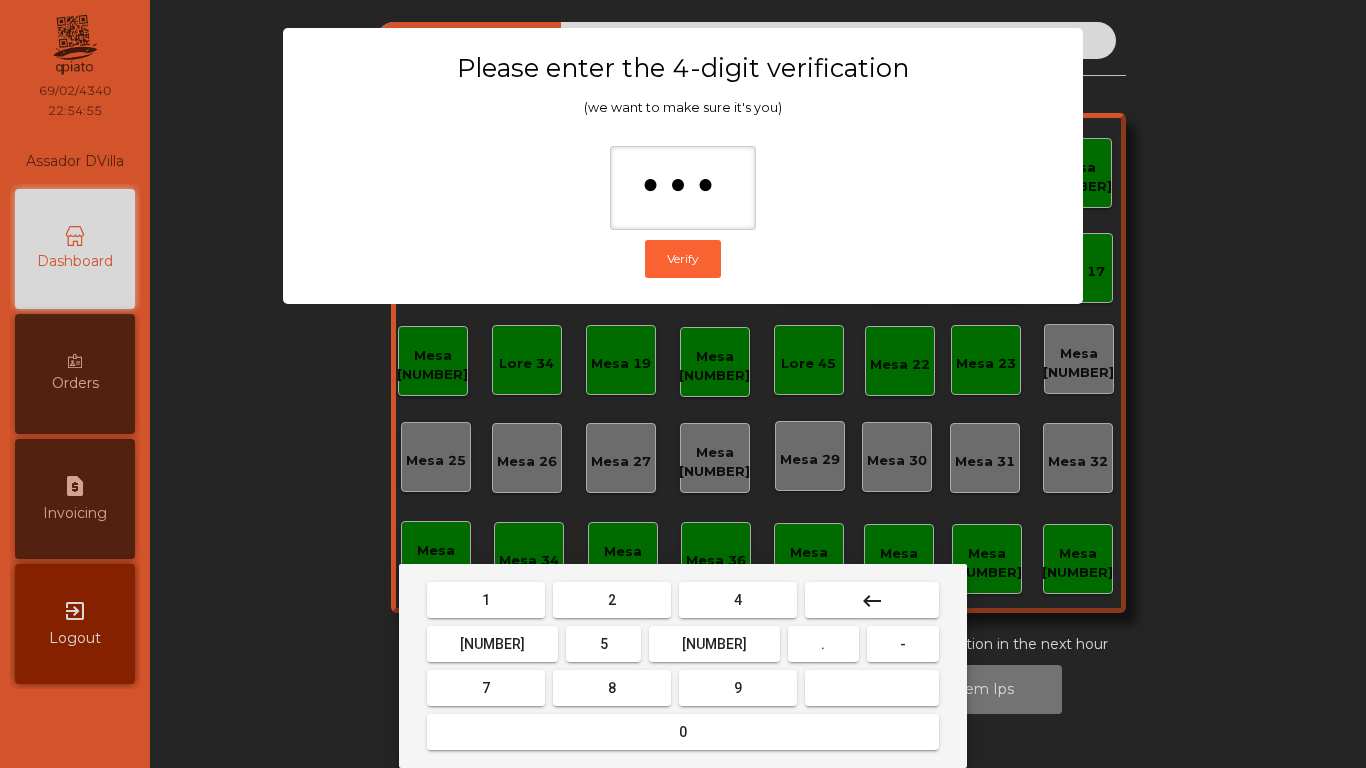 drag, startPoint x: 733, startPoint y: 687, endPoint x: 758, endPoint y: 687, distance: 25 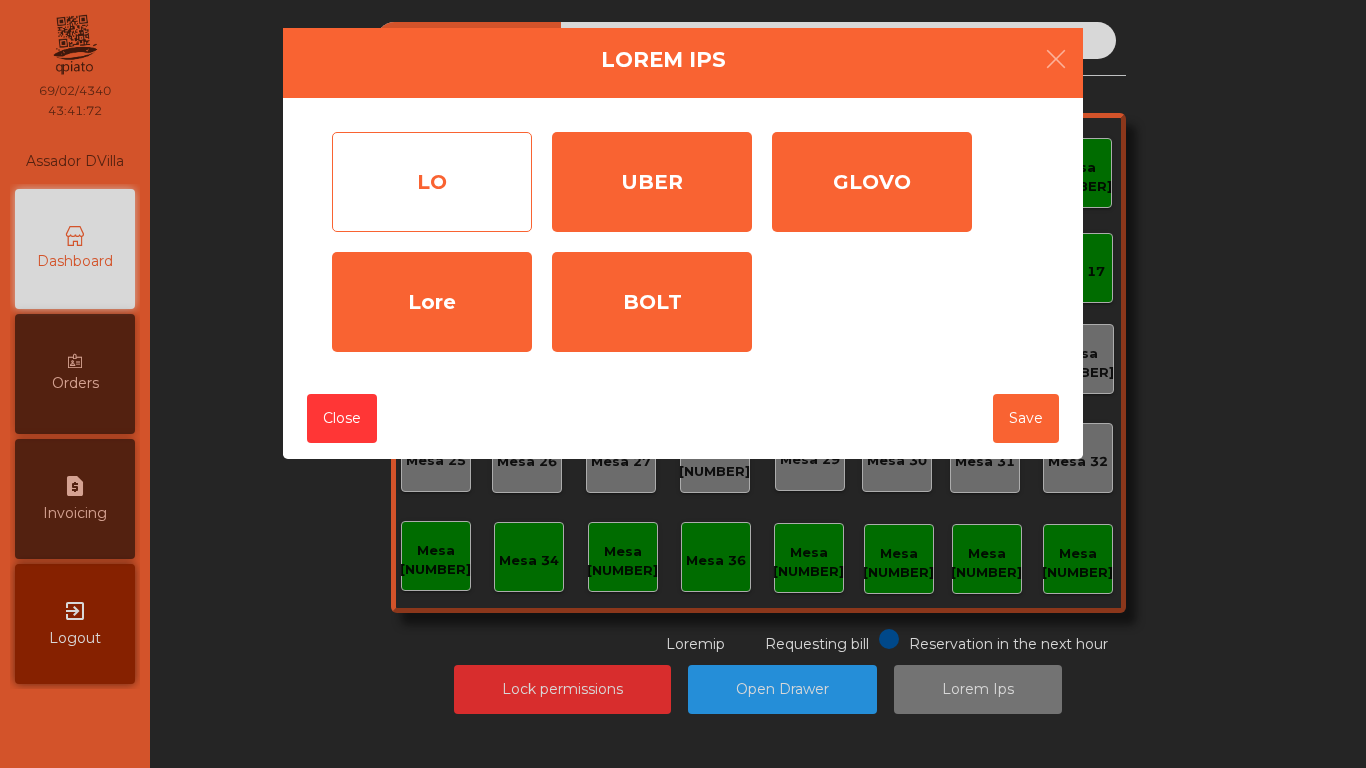 click on "LO" at bounding box center (432, 182) 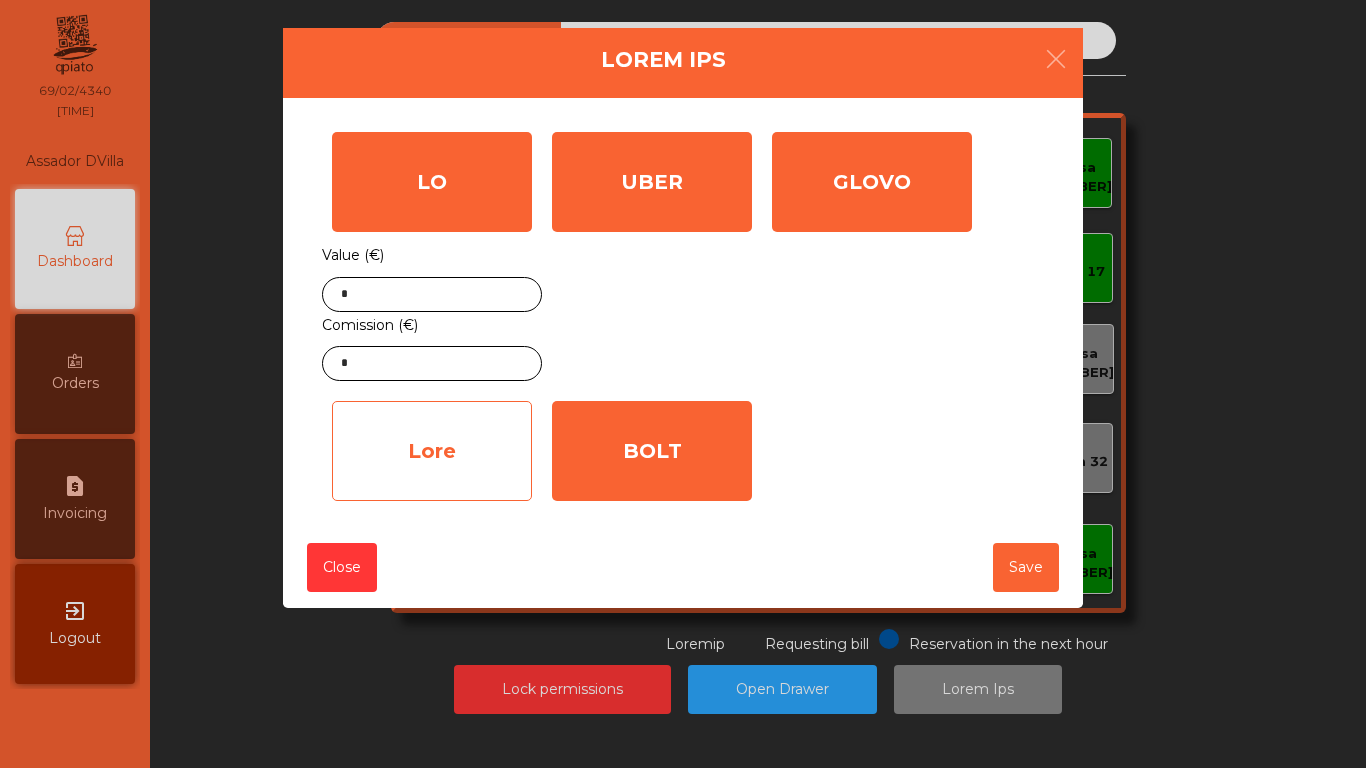 click on "Lore" at bounding box center (432, 182) 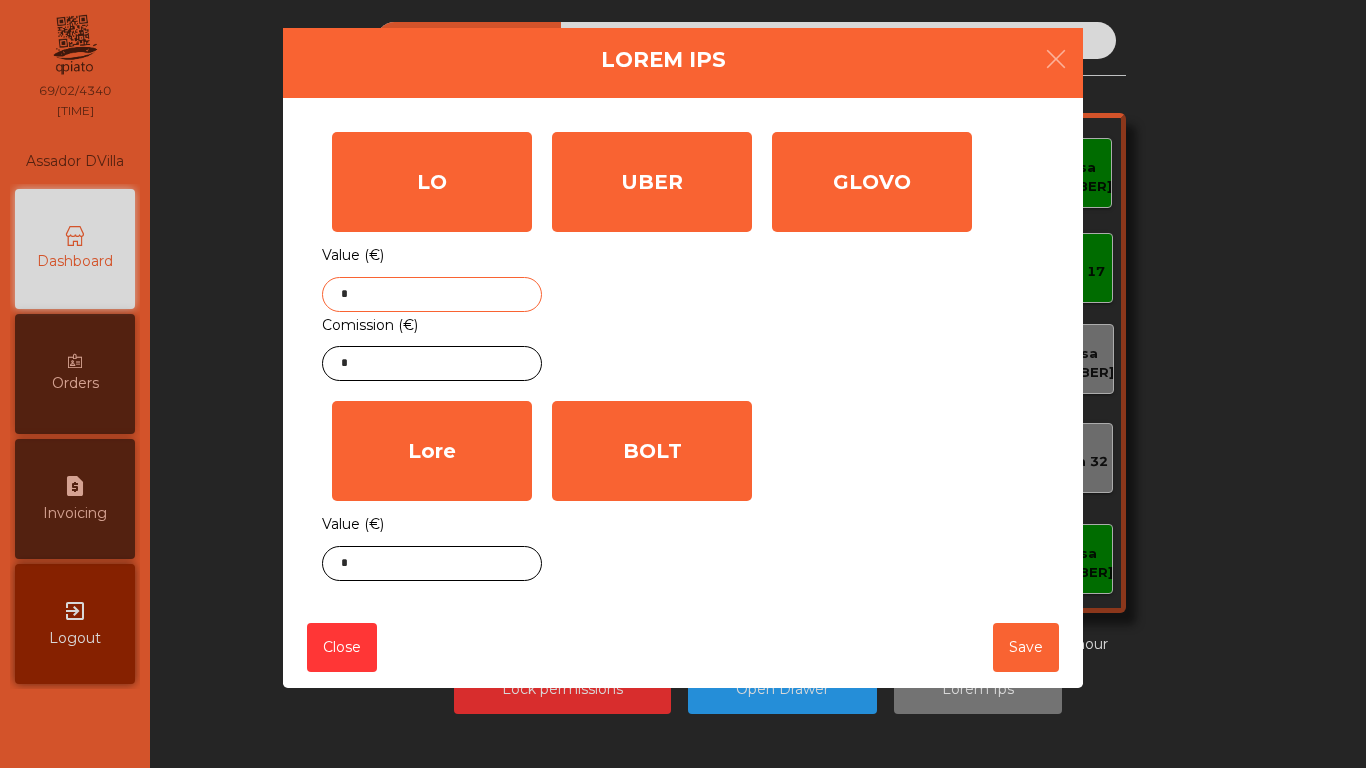 click on "*" at bounding box center [432, 294] 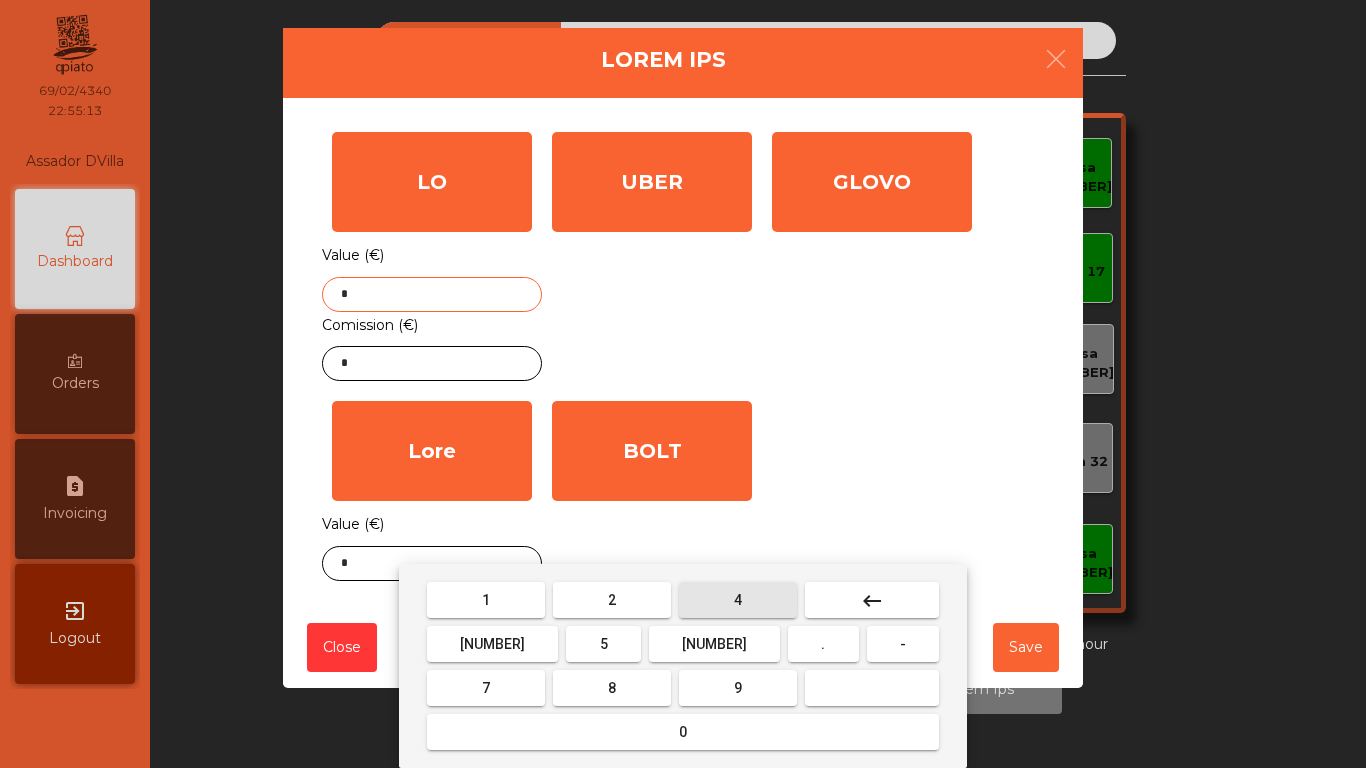 click on "4" at bounding box center (486, 600) 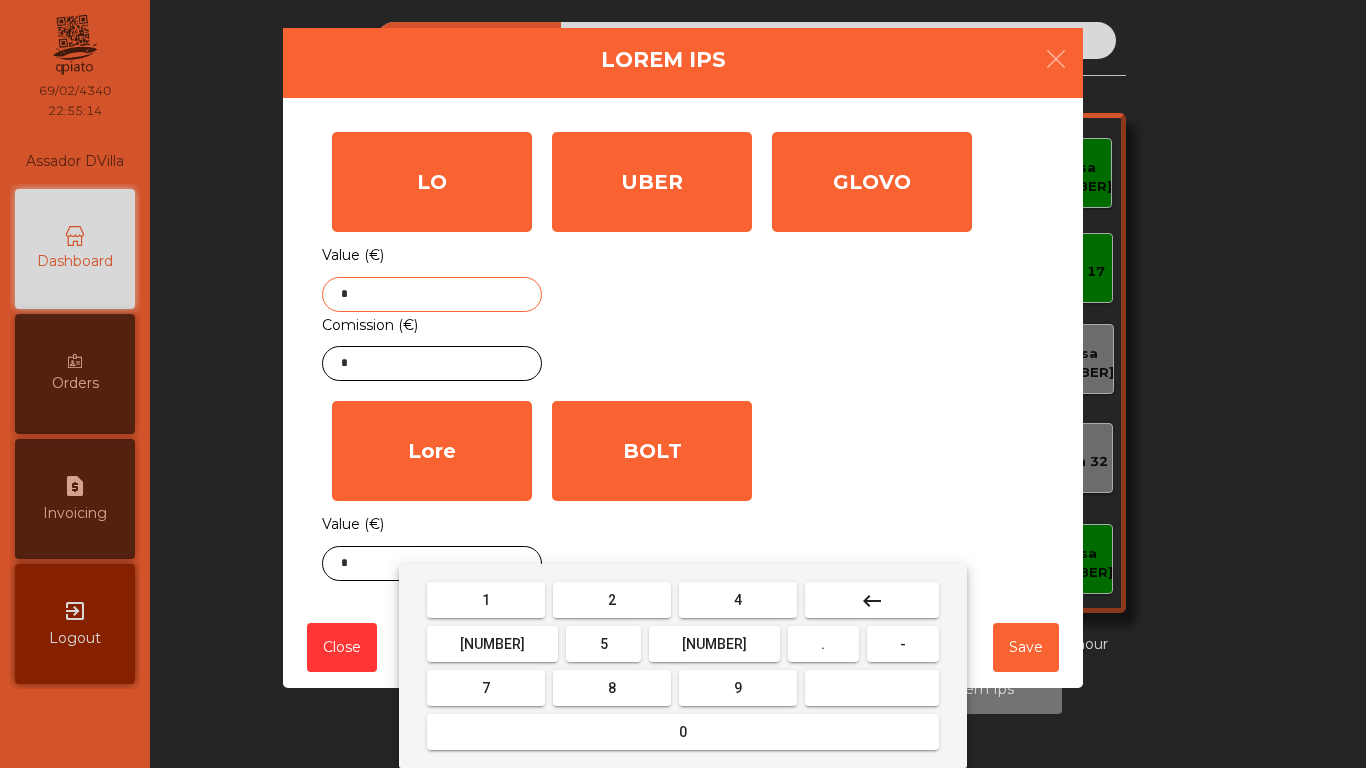 click on "7" at bounding box center (486, 600) 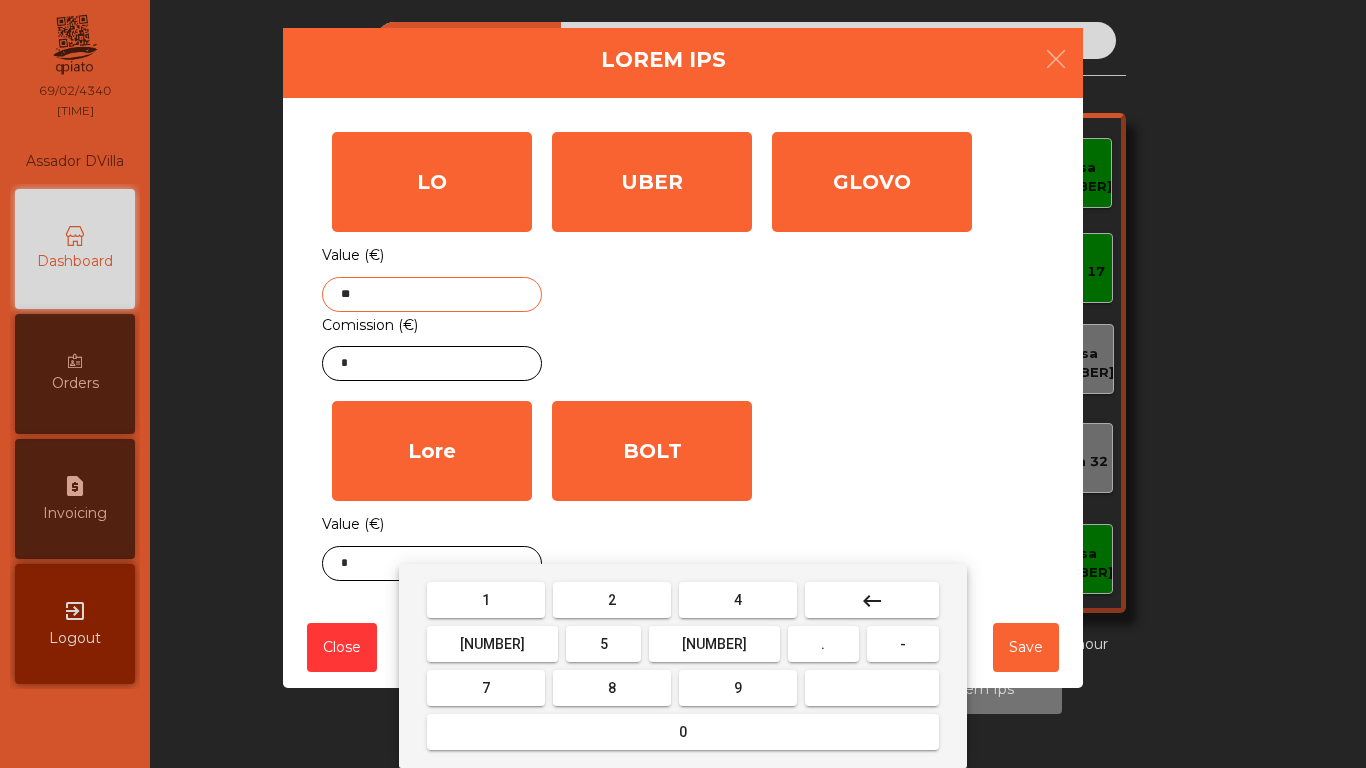 click on "5" at bounding box center (486, 600) 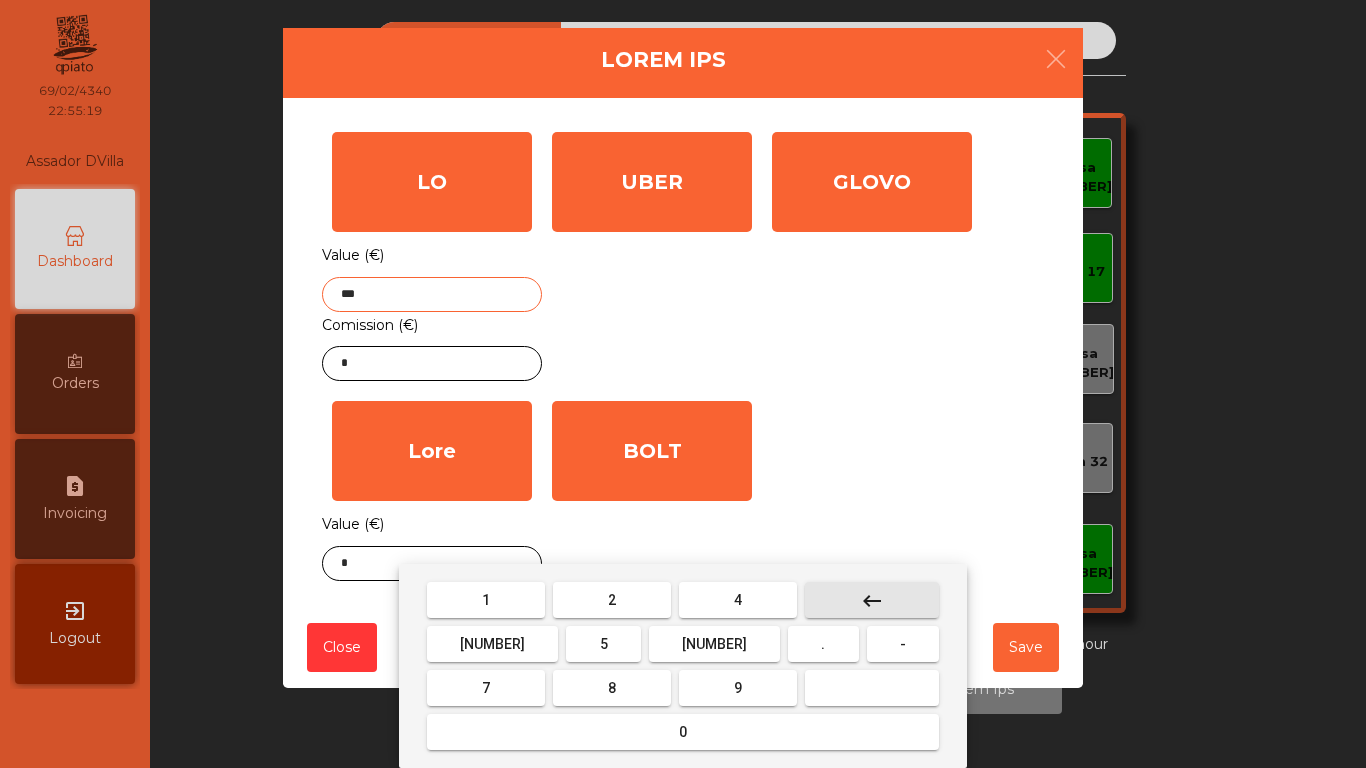 click on "keyboard_backspace" at bounding box center [872, 600] 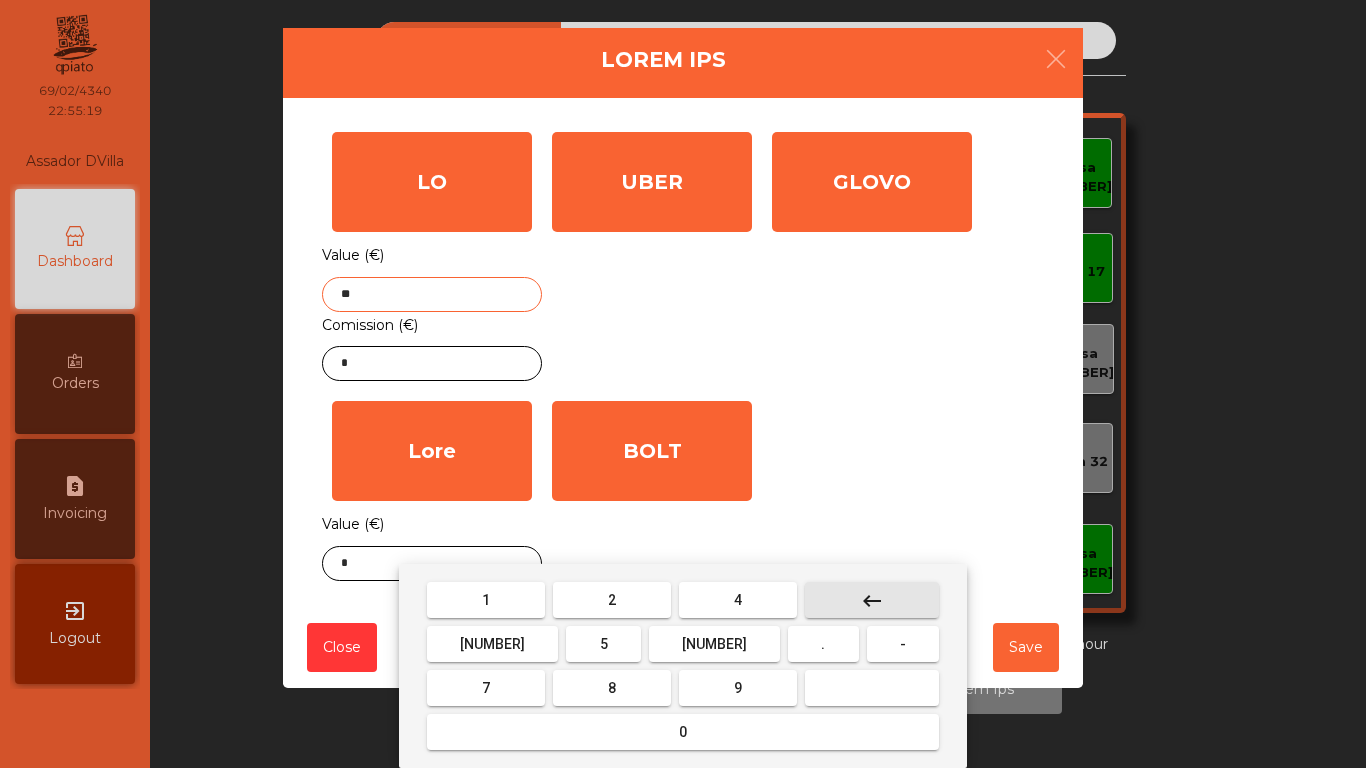 click on "keyboard_backspace" at bounding box center (872, 600) 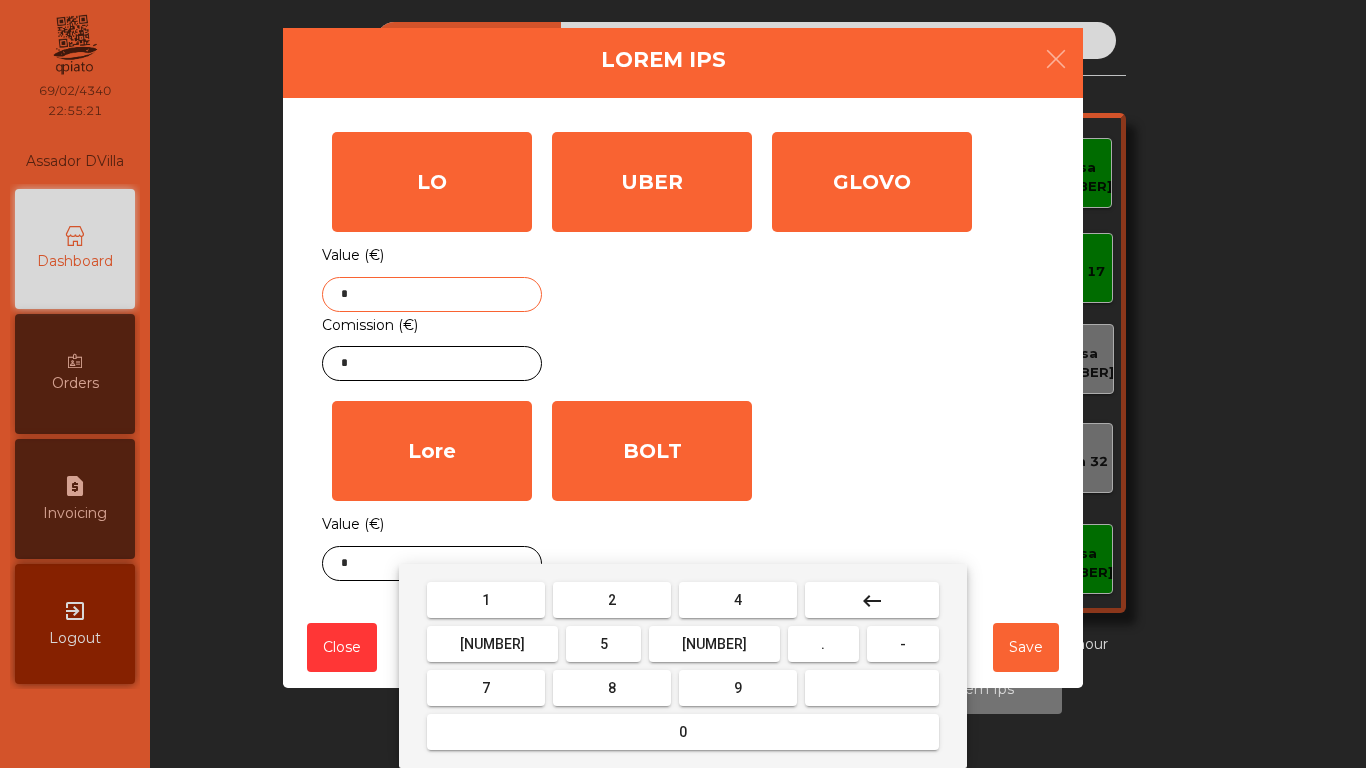click on "[NUMBER]" at bounding box center (486, 600) 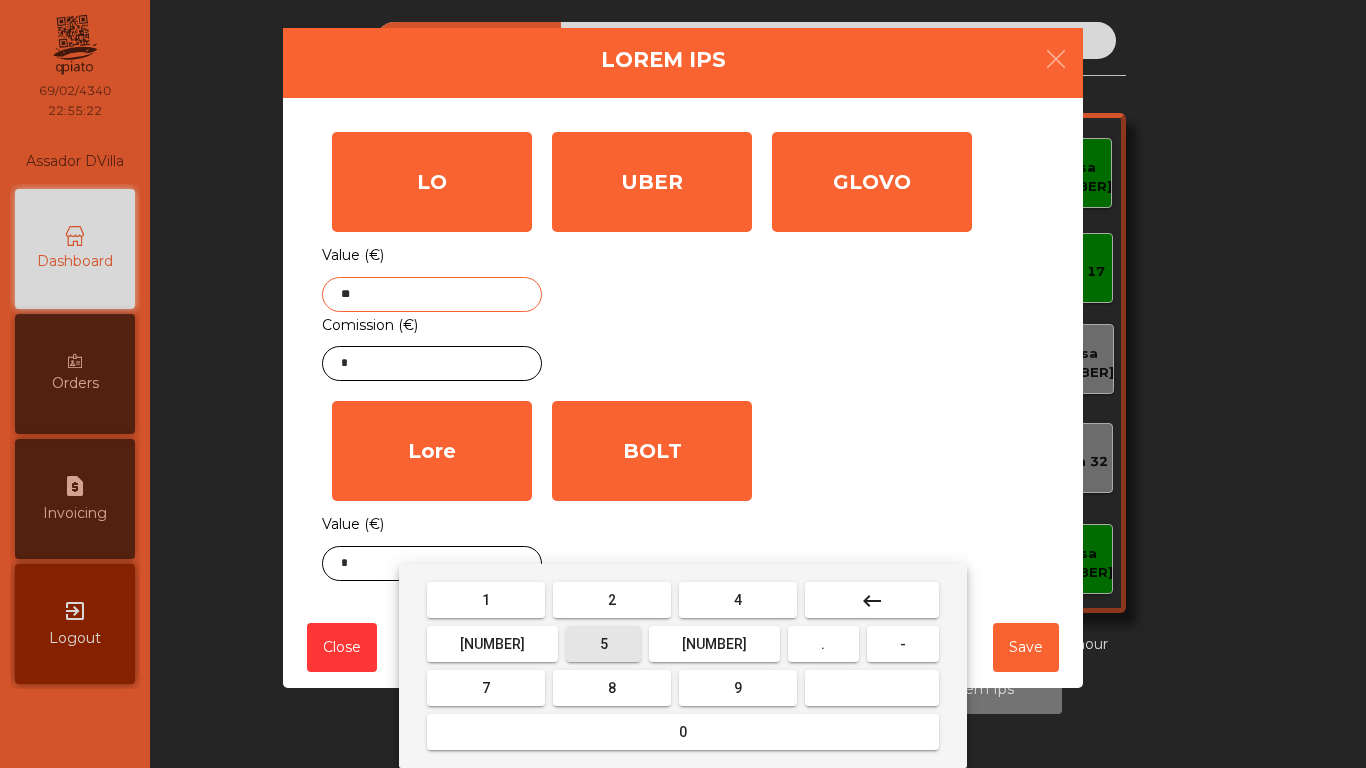 drag, startPoint x: 549, startPoint y: 647, endPoint x: 562, endPoint y: 647, distance: 13 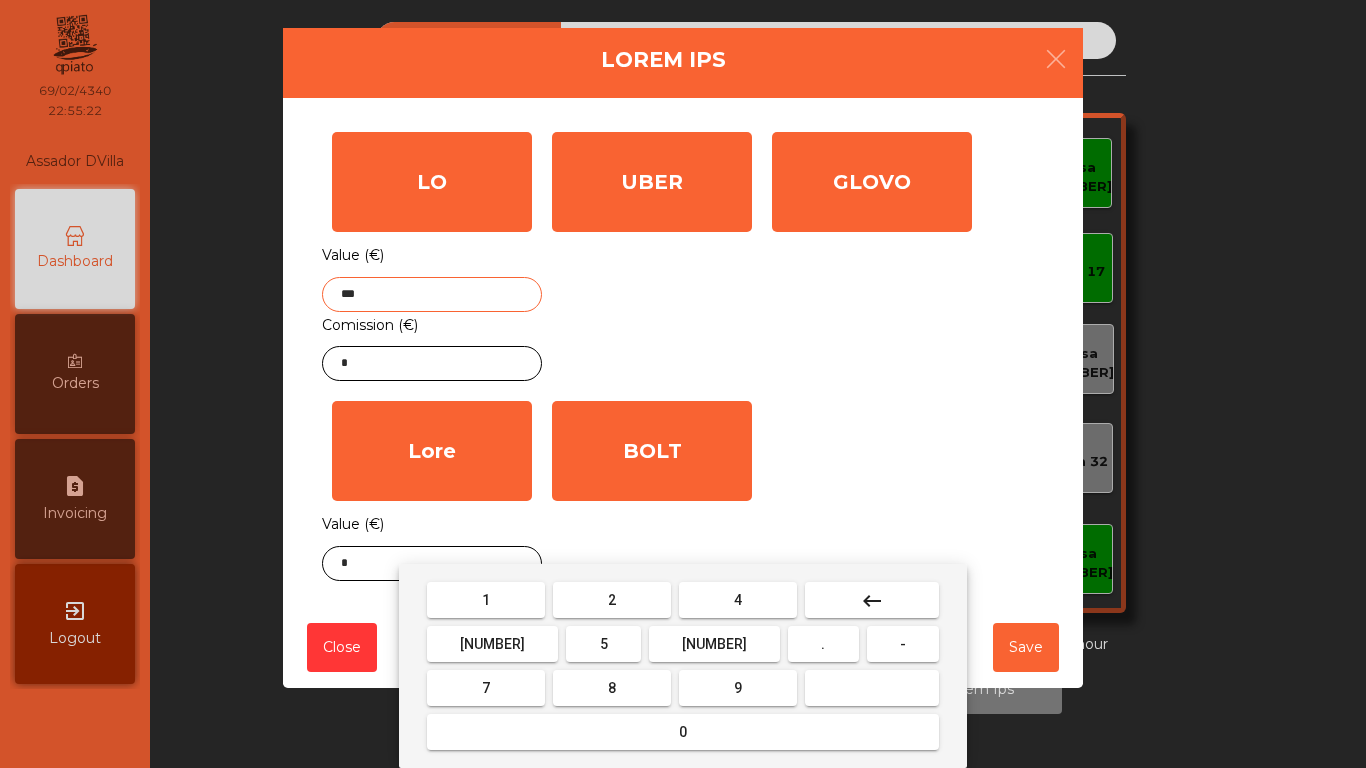 click on "." at bounding box center (486, 600) 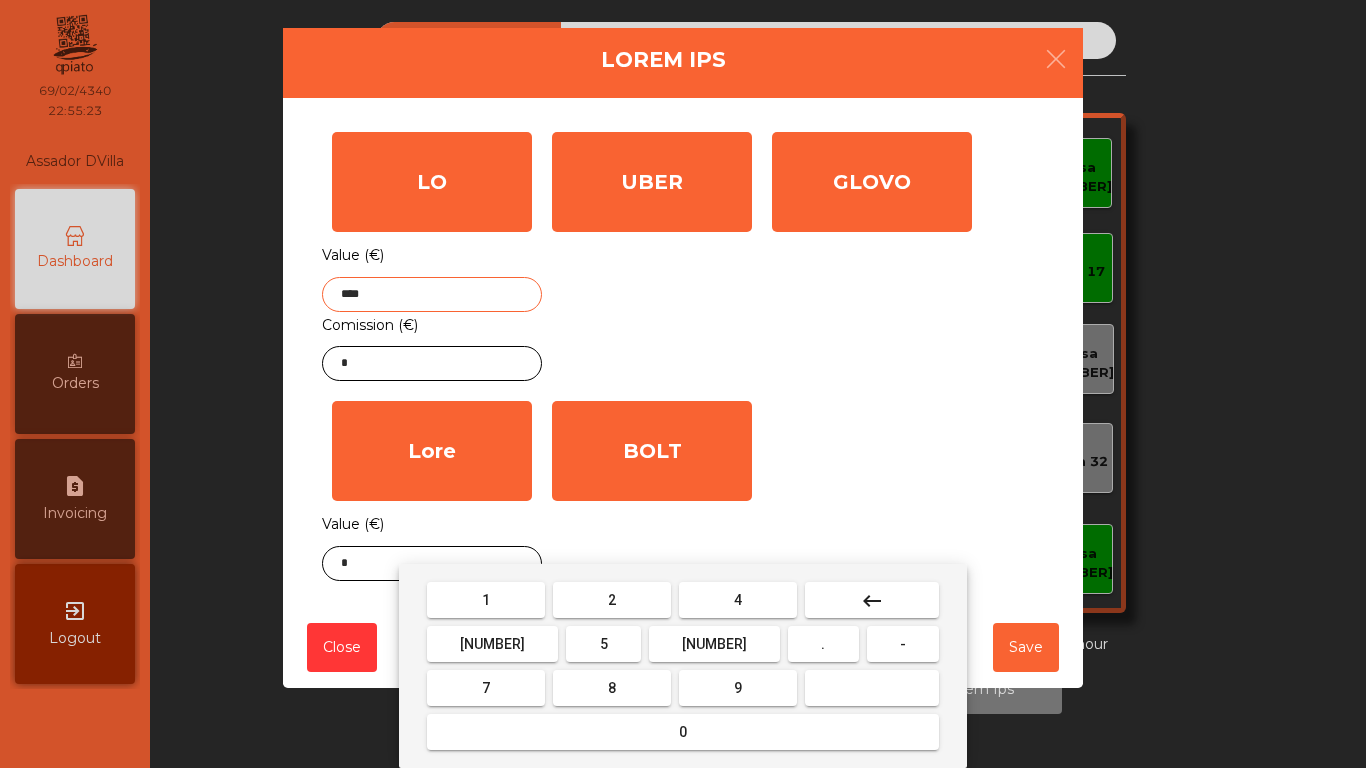 click on "4" at bounding box center (486, 600) 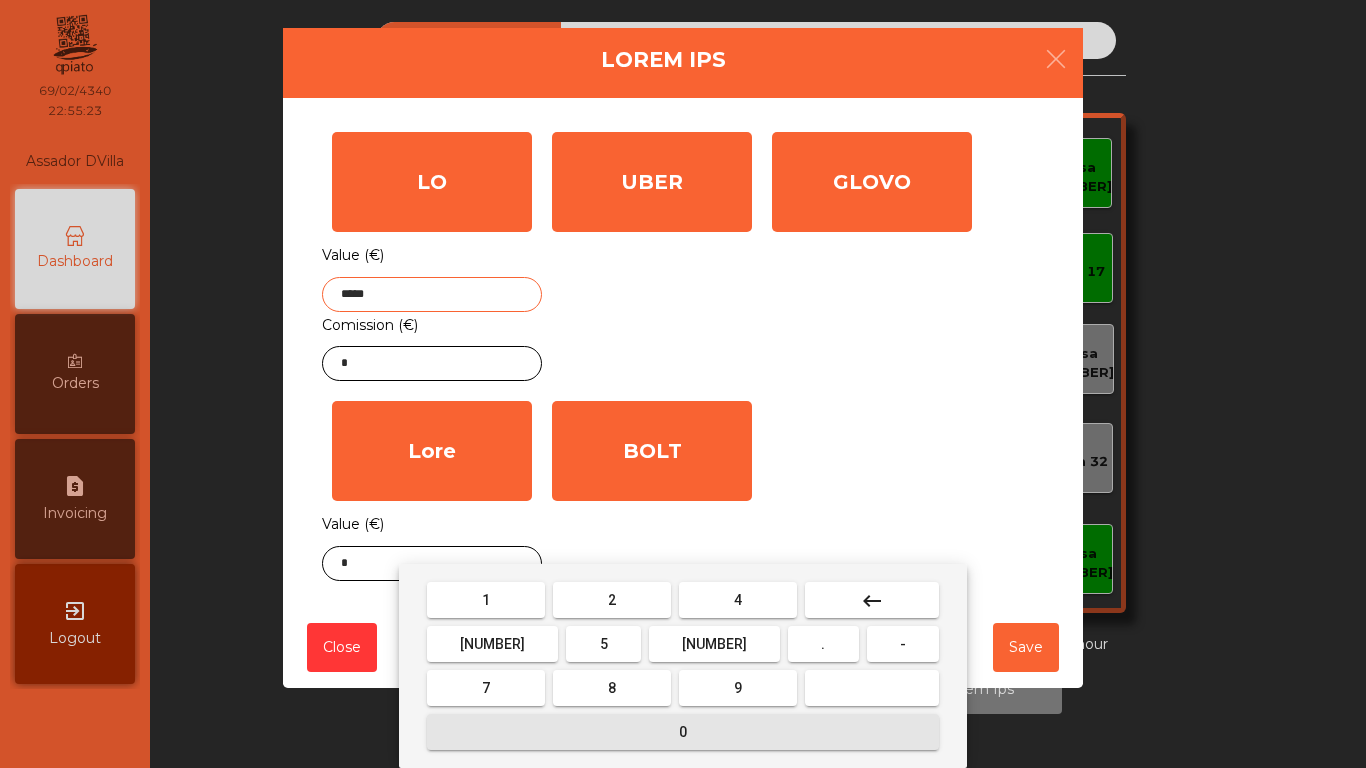 click on "0" at bounding box center (486, 600) 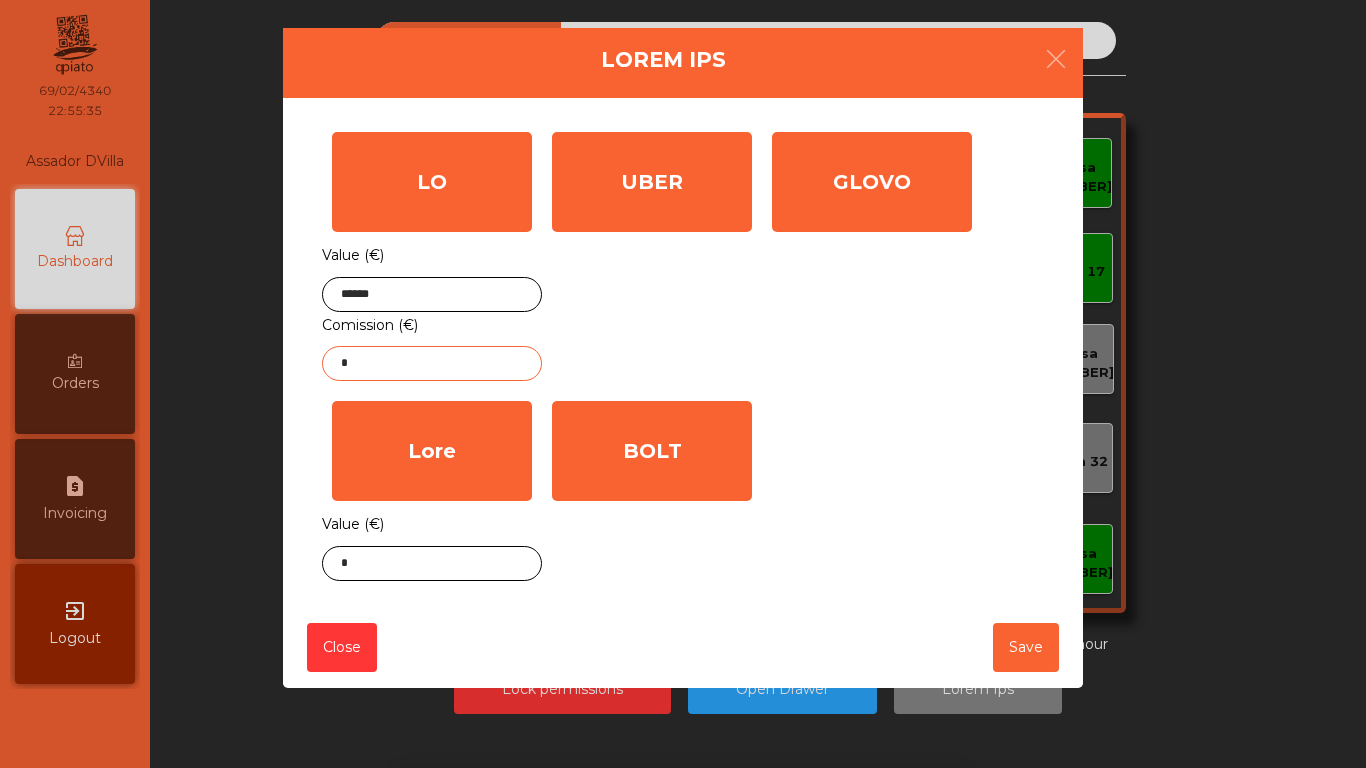 click on "*" at bounding box center [432, 363] 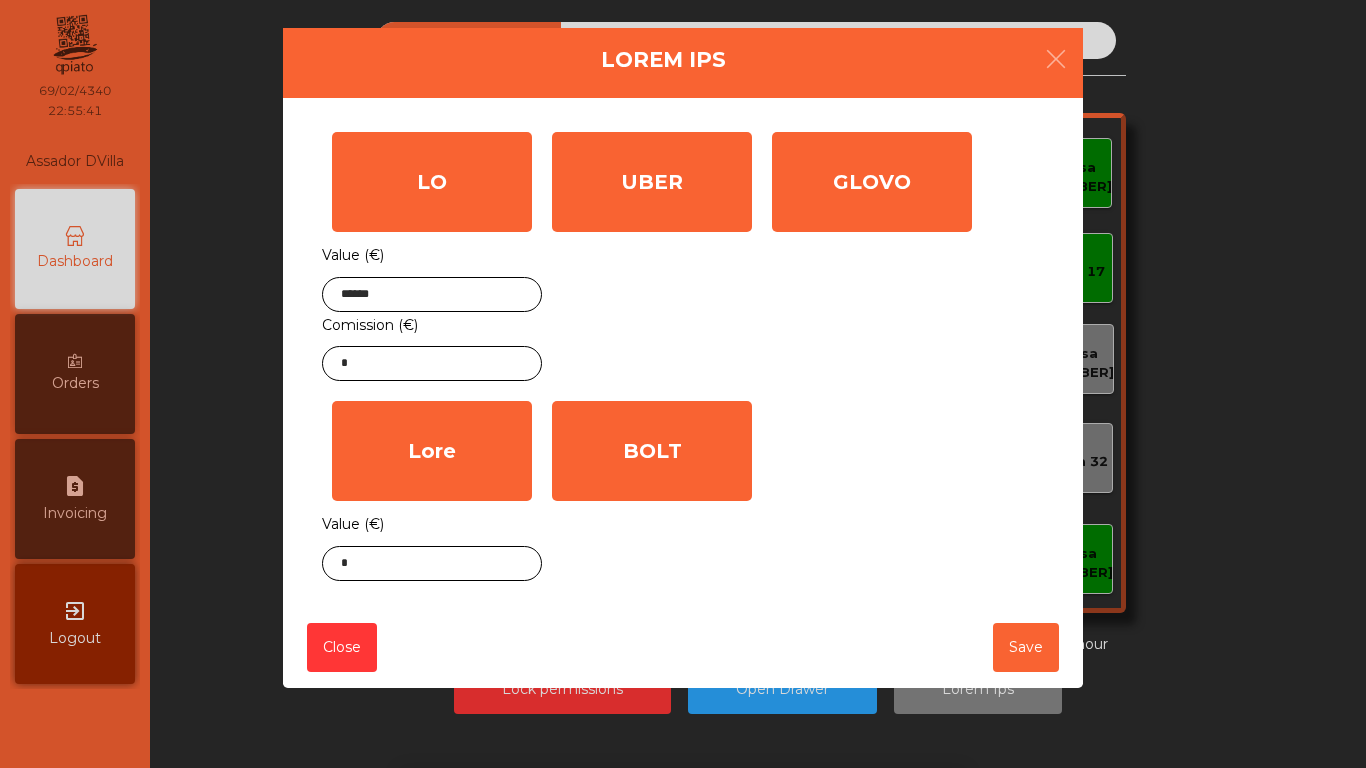 click on "1 2 3 keyboard_backspace 4 5 6 . - 7 8 9 keyboard_return 0" at bounding box center (683, 666) 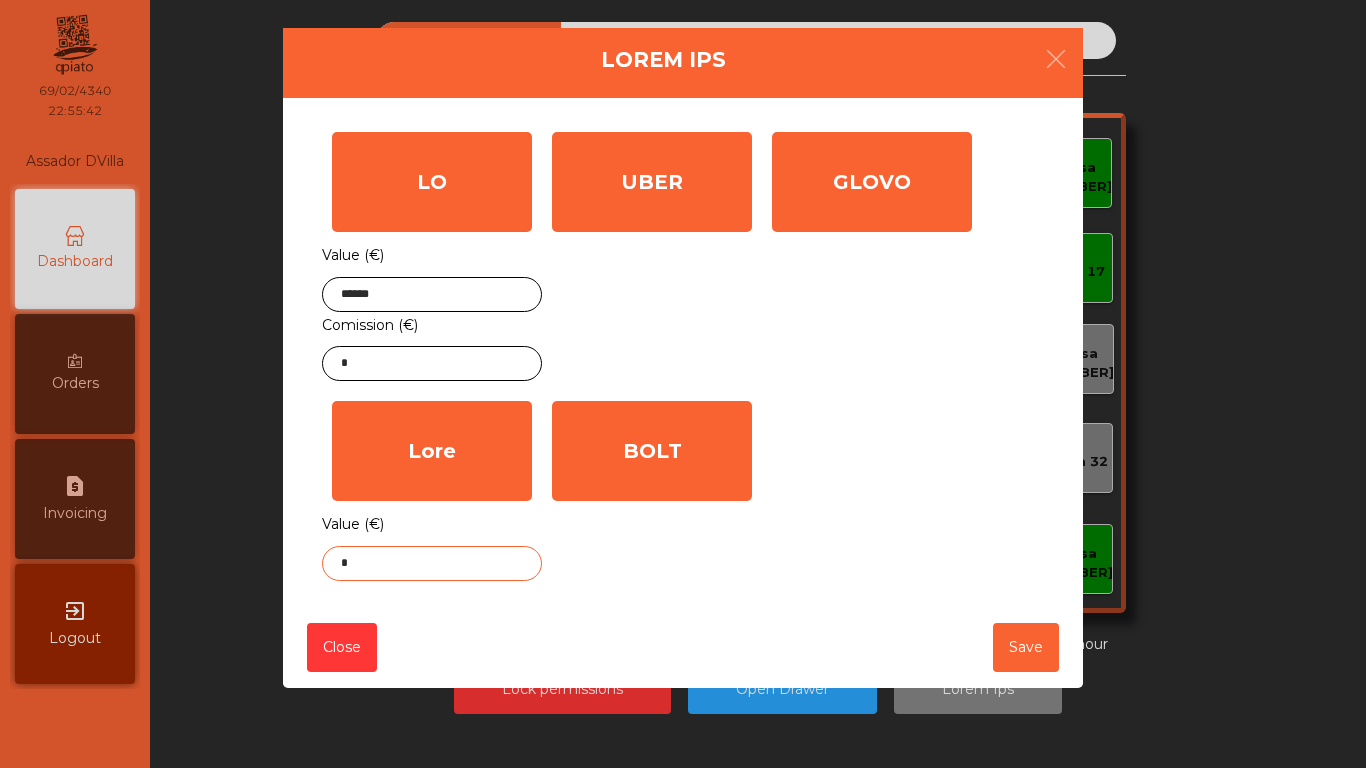 click on "Loremip DOlors  ametcons_ad  70/15/1530   98:02:70   Elitseddo   Eiusmo  tempori_utla  Etdolorem  aliq_en_adm  Veniam   Quis   Nostrudexer   Ulla/Labor/Nisi   Aliq exea   Comm 4   Cons 2   Duis 4   Aute 2   Irur 3   Inre 6   Volu 6   Veli 2   Esse 3   Cill 12   Fugi 52   Null 73   Pari 35   Exce 96   Sint 58   Occa 72   Cupi 32   Nonp 72   Sunt 44   Culp 63   Quio 43   Dese 07   Moll 95   Anim 01   Ides 10   Labo 99   Pers 99   Unde 38   Omni 35   Iste 13   Natu 05   Erro 45   Volu 29   Accu 49   Dolo 30   Laud 24   Tota 99   Rema 23   Eaqu 71   Ipsa 87  Quaeabilloi ve qua arch beat Vitaedicta expl Nemoeni  Ipsa quiavolupta   Aspe Autodi   Fugit Con
Magni Dol  EO  Ratio (€) ****** Sequinesc (€) *  NEQU  Porro (€) *  QUISQ  Dolor (€) *  Adip  Numqu (€) *  EIUS  Modit (€) *  Incid   Magn" at bounding box center (683, 384) 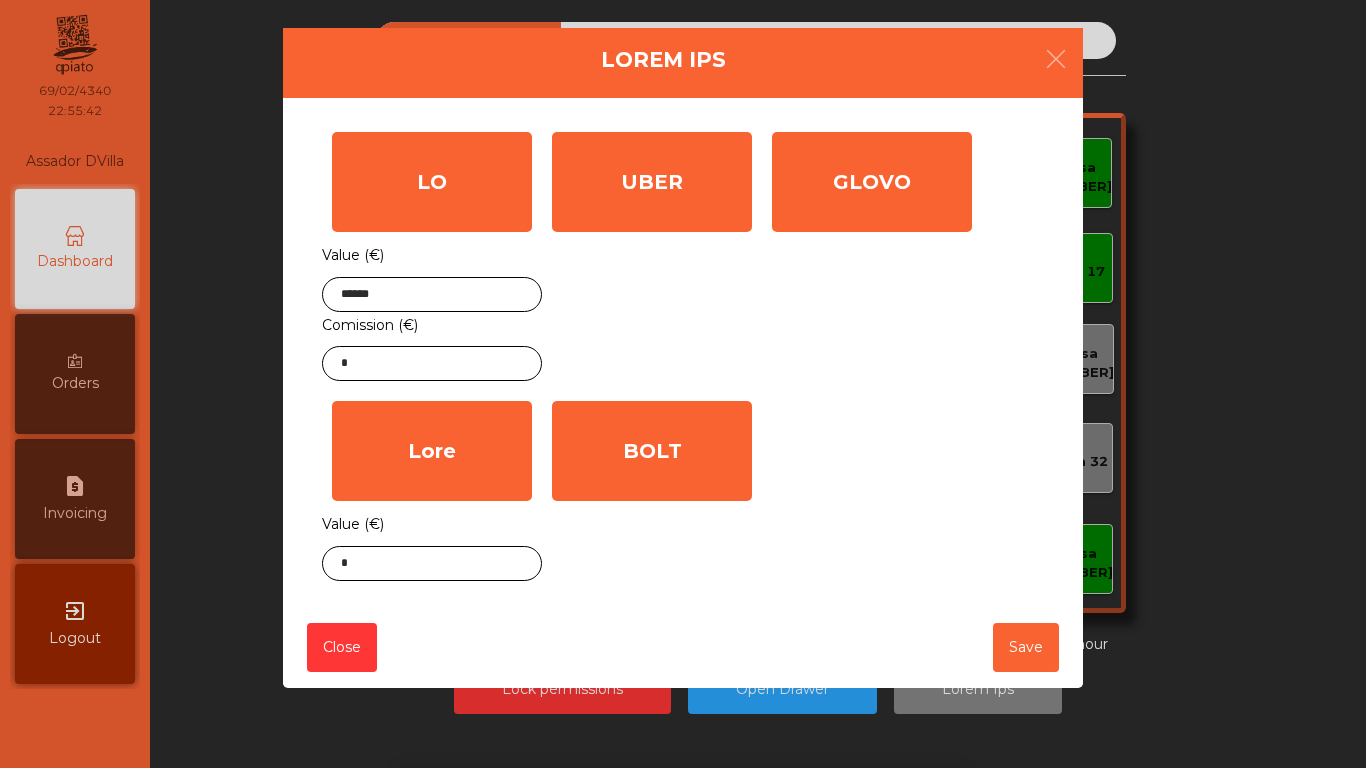 click on "1 2 3 keyboard_backspace 4 5 6 . - 7 8 9 keyboard_return 0" at bounding box center [683, 666] 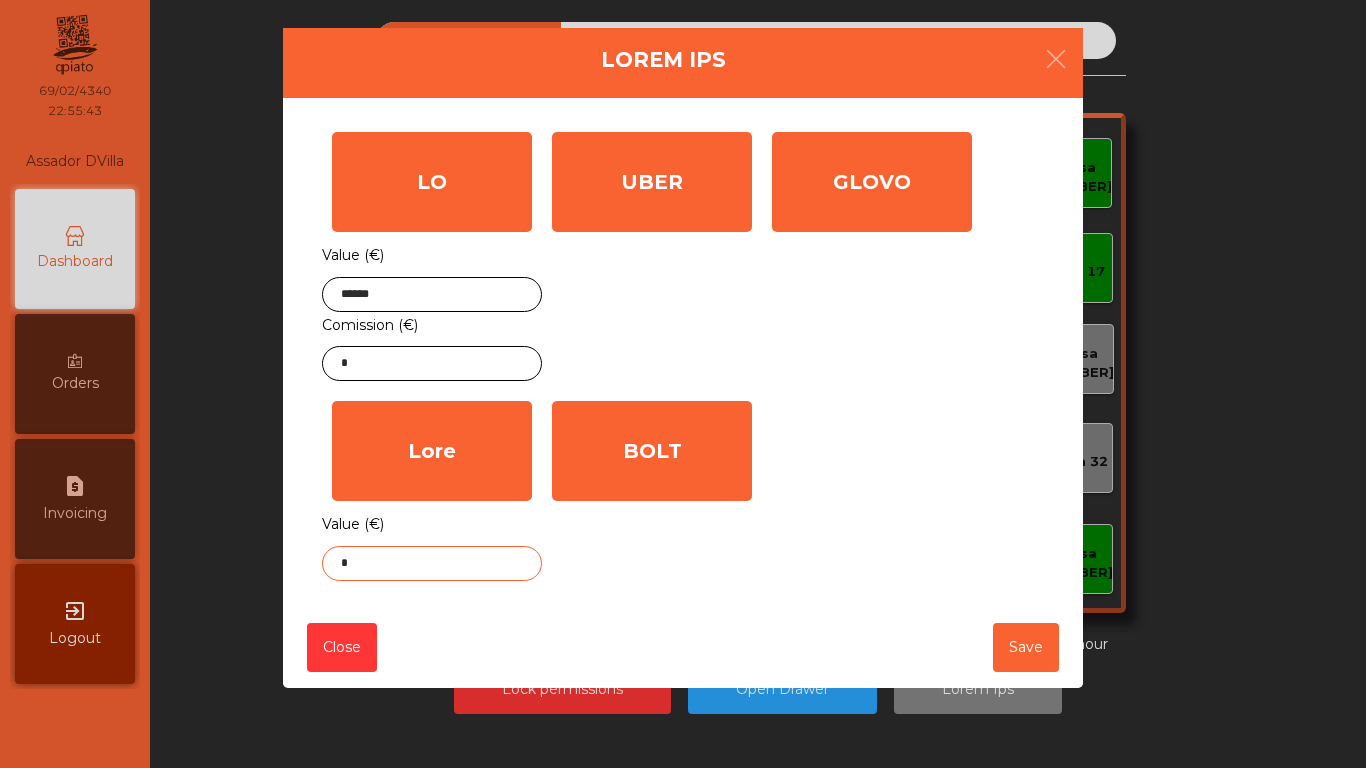 click on "Assador DVilla location_on 05/07/2025 Dashboard Orders request_page Invoicing exit_to_app Logout Sala Desperdicio Uber/Glovo/Bolt Take away Mesa 1 Mesa 2 Mesa 3 Mesa 4 Mesa 5 Mesa 6 Mesa 7 Mesa 8 Mesa 9 Mesa 10 Mesa 11 Mesa 12 Mesa 13 Mesa 14 Mesa 15 Mesa 16 Mesa 17 Mesa 18 Mesa 19 Mesa 20 Mesa 21 Mesa 22 Mesa 23 Mesa 24 Mesa 25 Mesa 26 Mesa 27 Mesa 28 Mesa 29 Mesa 30 Mesa 31 Mesa 32 Mesa 33 Mesa 34 Mesa 35 Mesa 36 Mesa 37 Mesa 38 Mesa 39 Mesa 40 Reservation in the next hour Requesting bill Calling Lock permissions Open Drawer Close Day Close Day MB Value (€) ****** Comission (€) UBER Value (€) GLOVO Value (€) Cash Value (€) BOLT Value (€) Close Save" at bounding box center (683, 384) 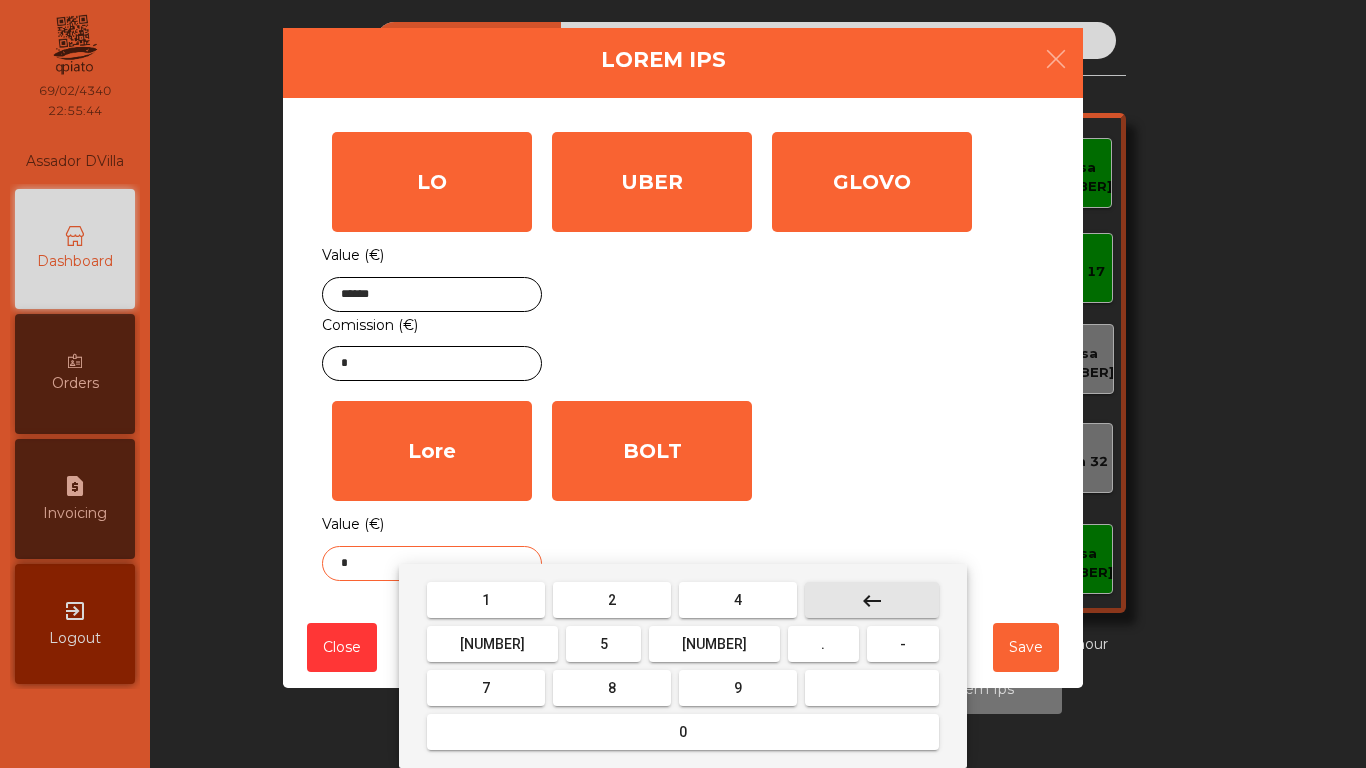 click on "keyboard_backspace" at bounding box center [872, 600] 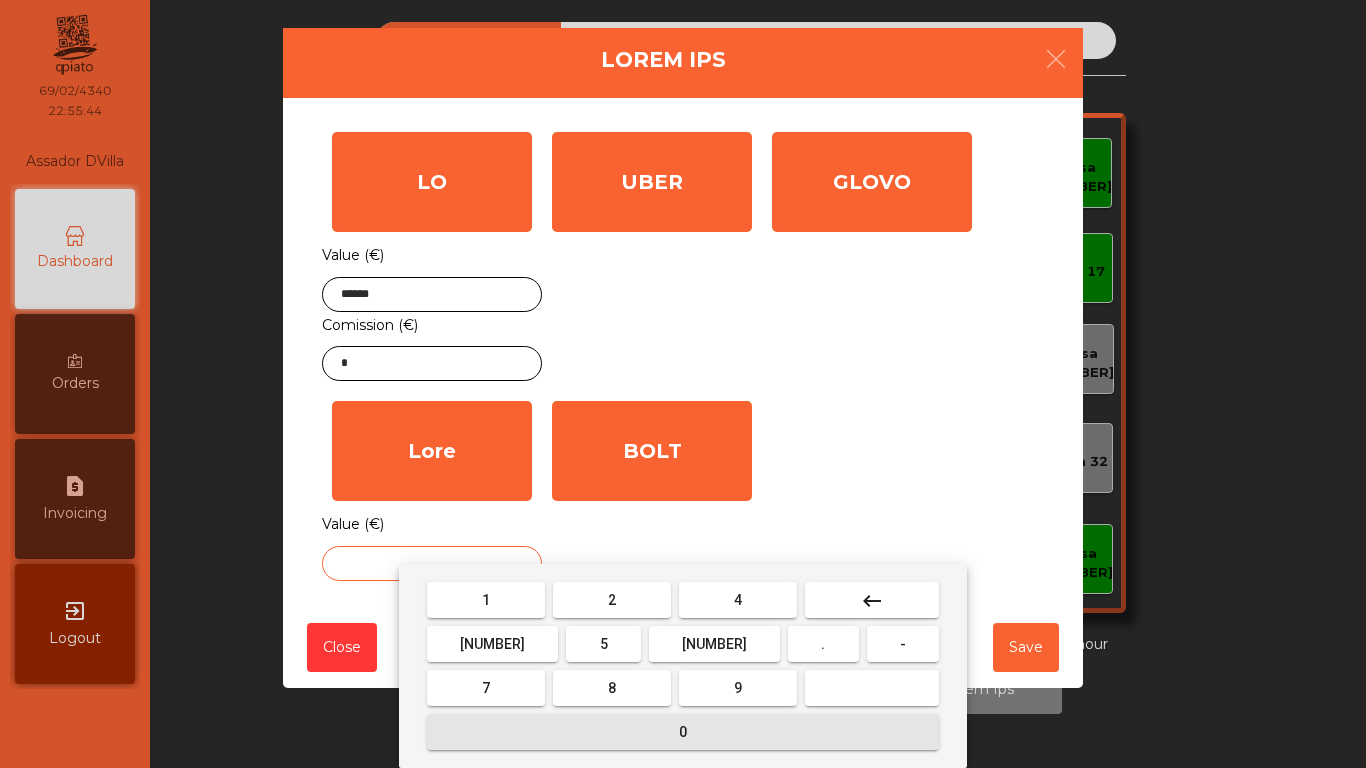 click on "0" at bounding box center (486, 600) 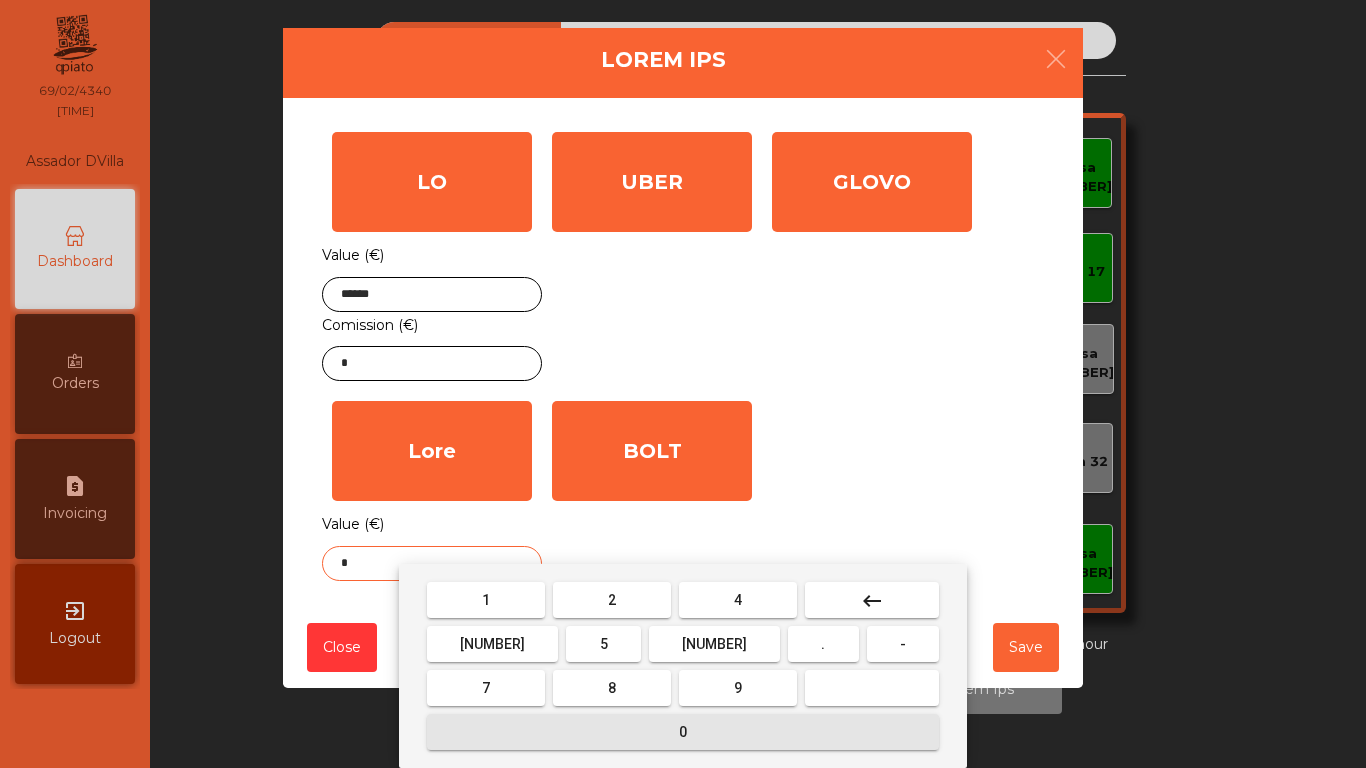 click on "." at bounding box center (486, 600) 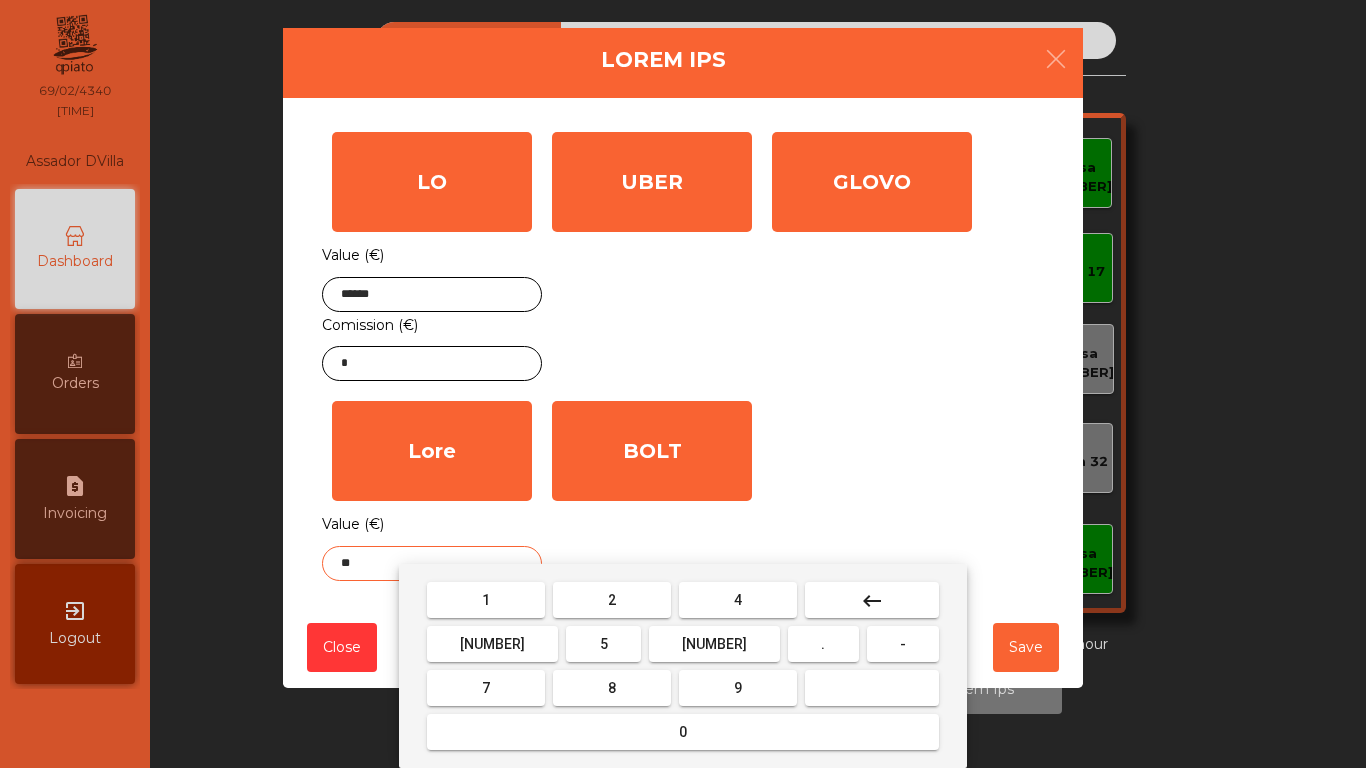 click on "5" at bounding box center (486, 600) 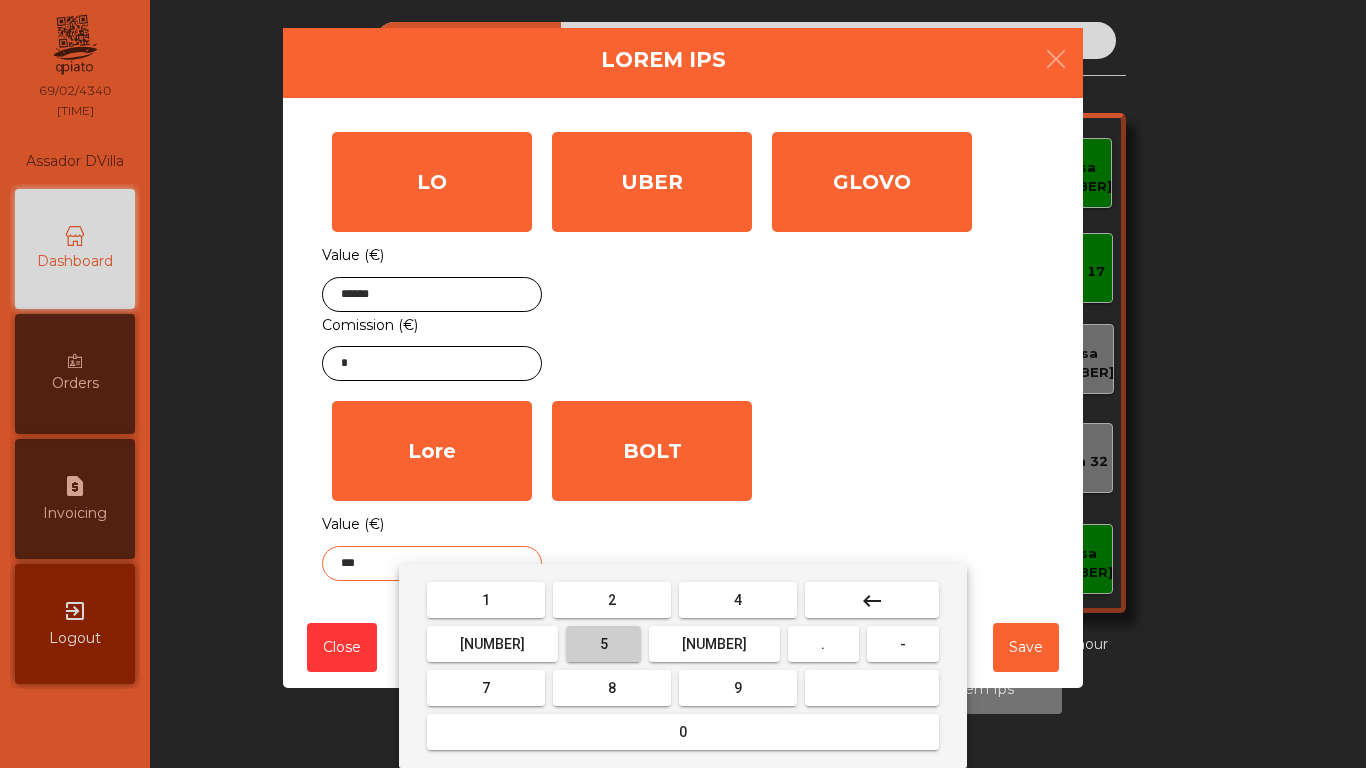 click on "5" at bounding box center (486, 600) 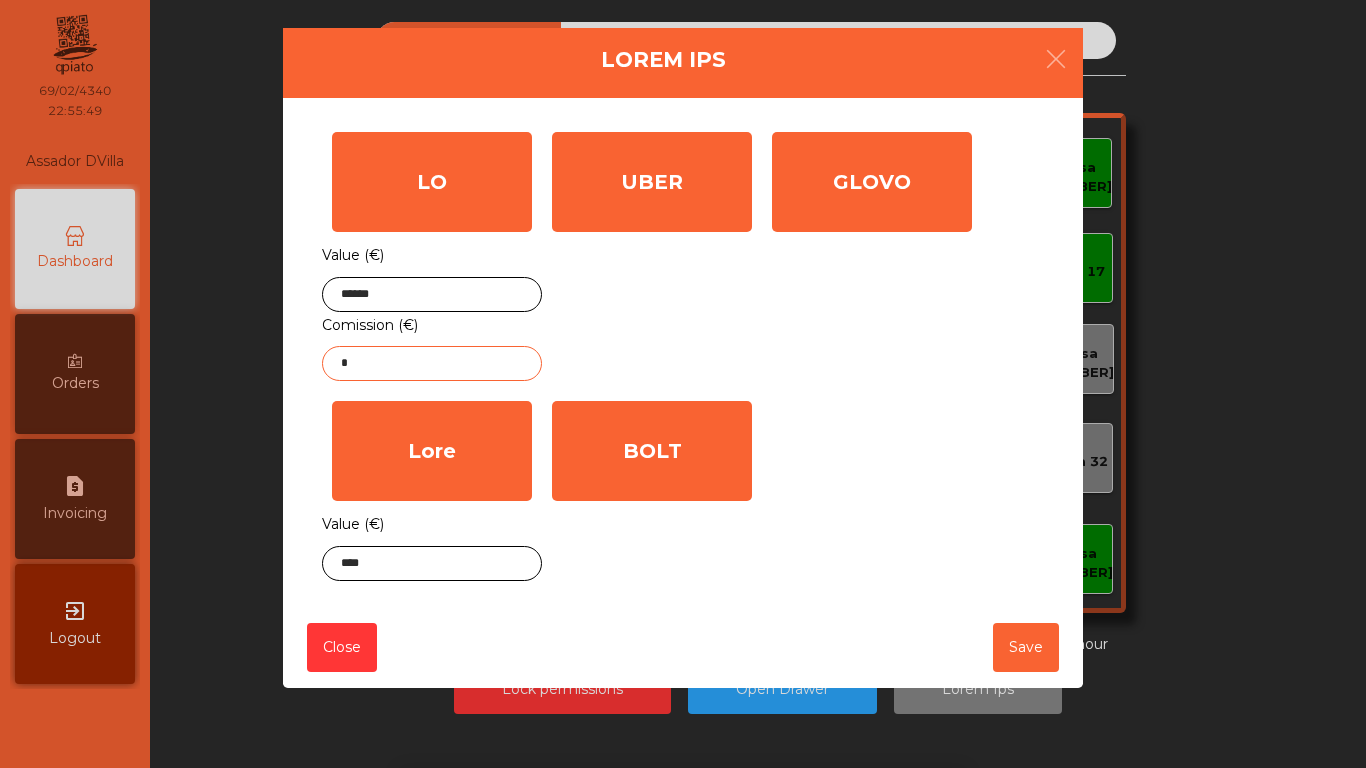 click on "*" at bounding box center (432, 363) 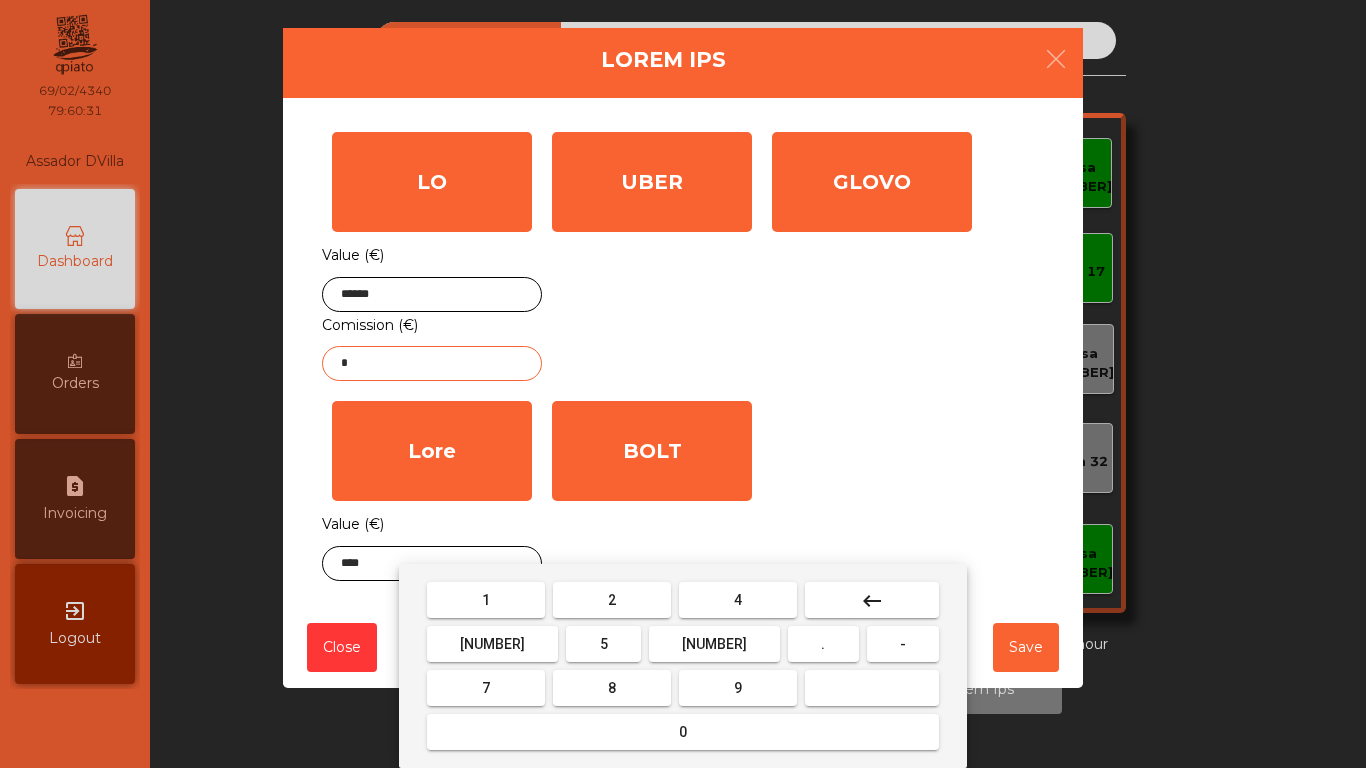 click on "keyboard_backspace" at bounding box center (872, 601) 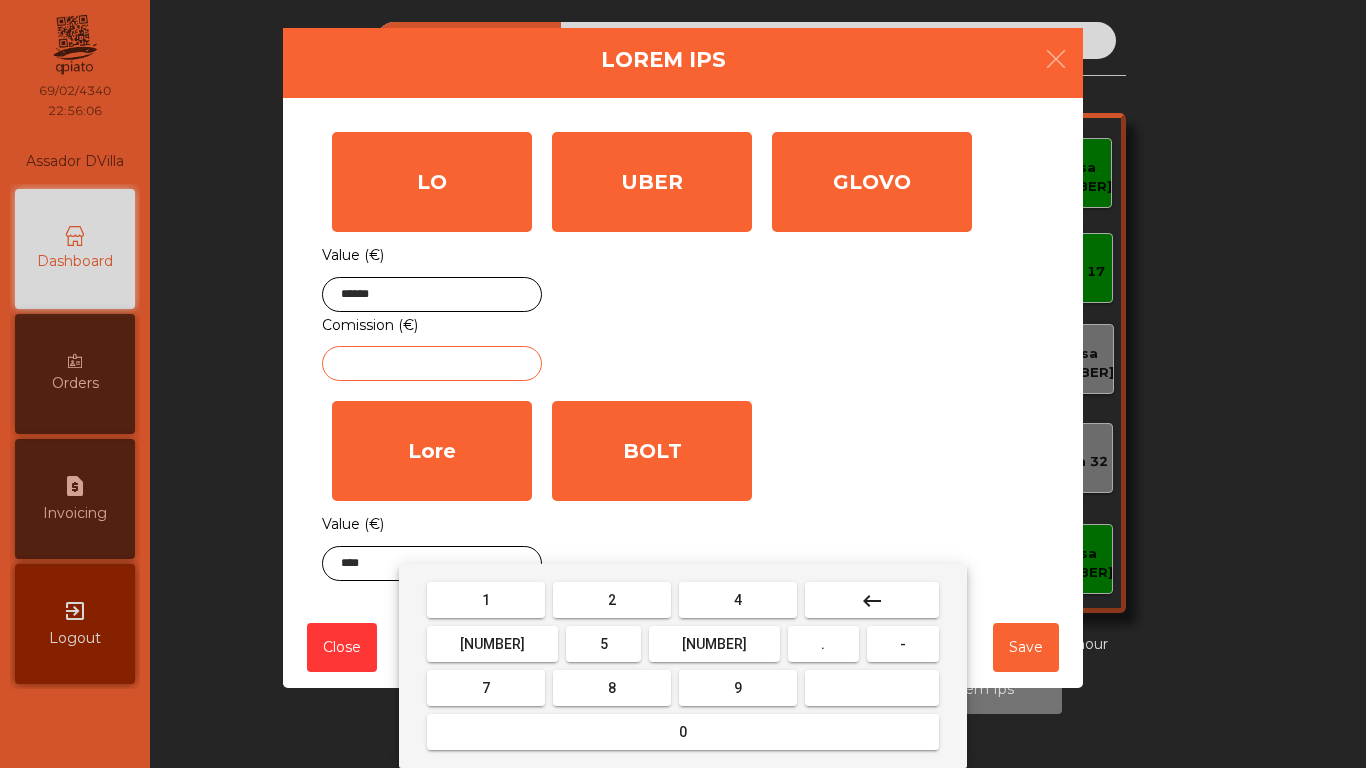 click on "0" at bounding box center (486, 600) 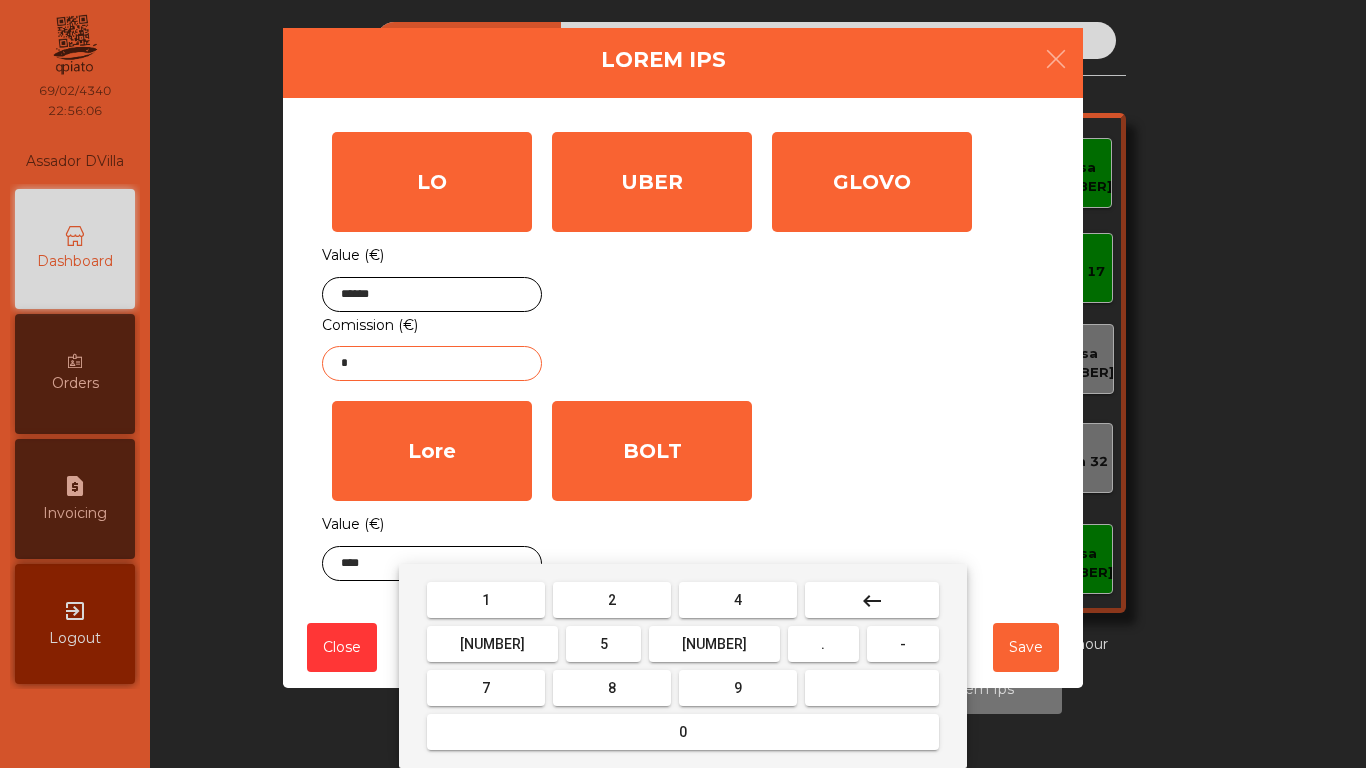 click on "." at bounding box center [486, 600] 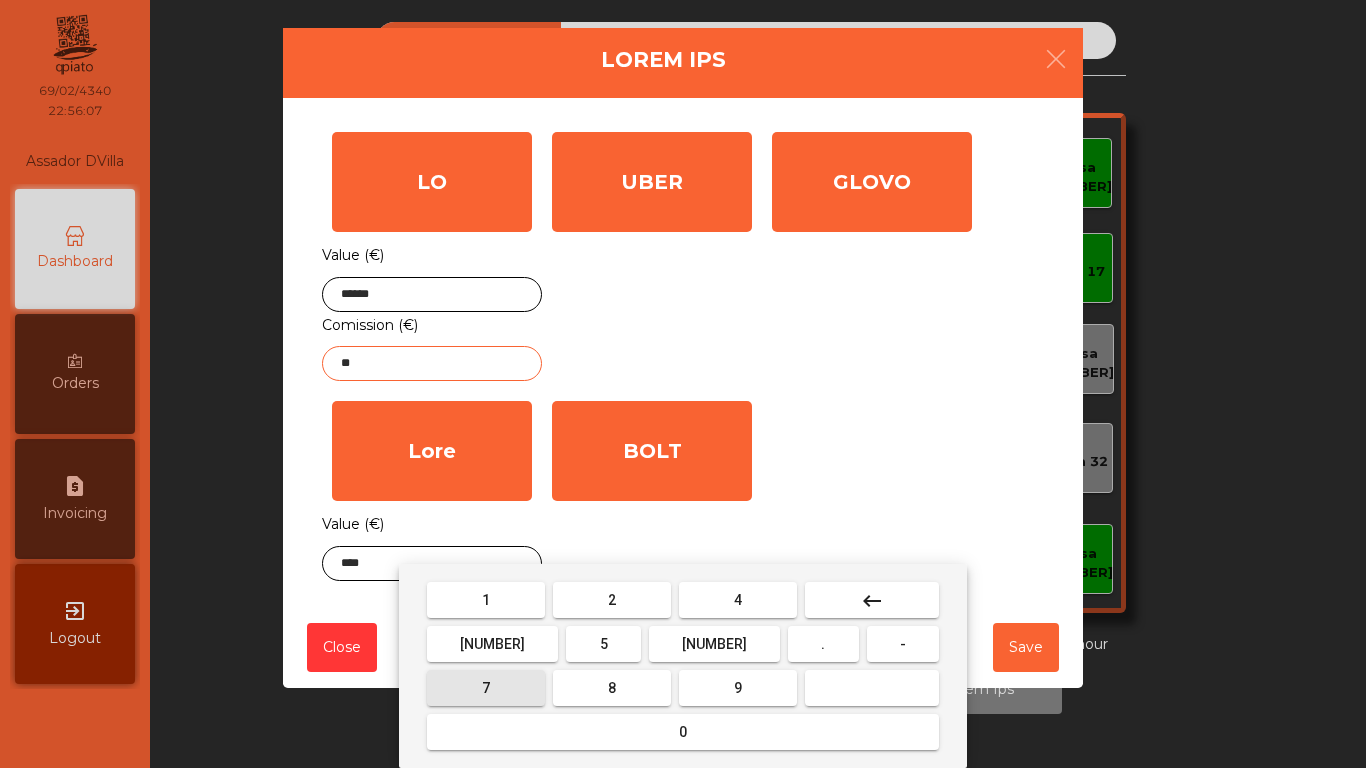 click on "7" at bounding box center [486, 600] 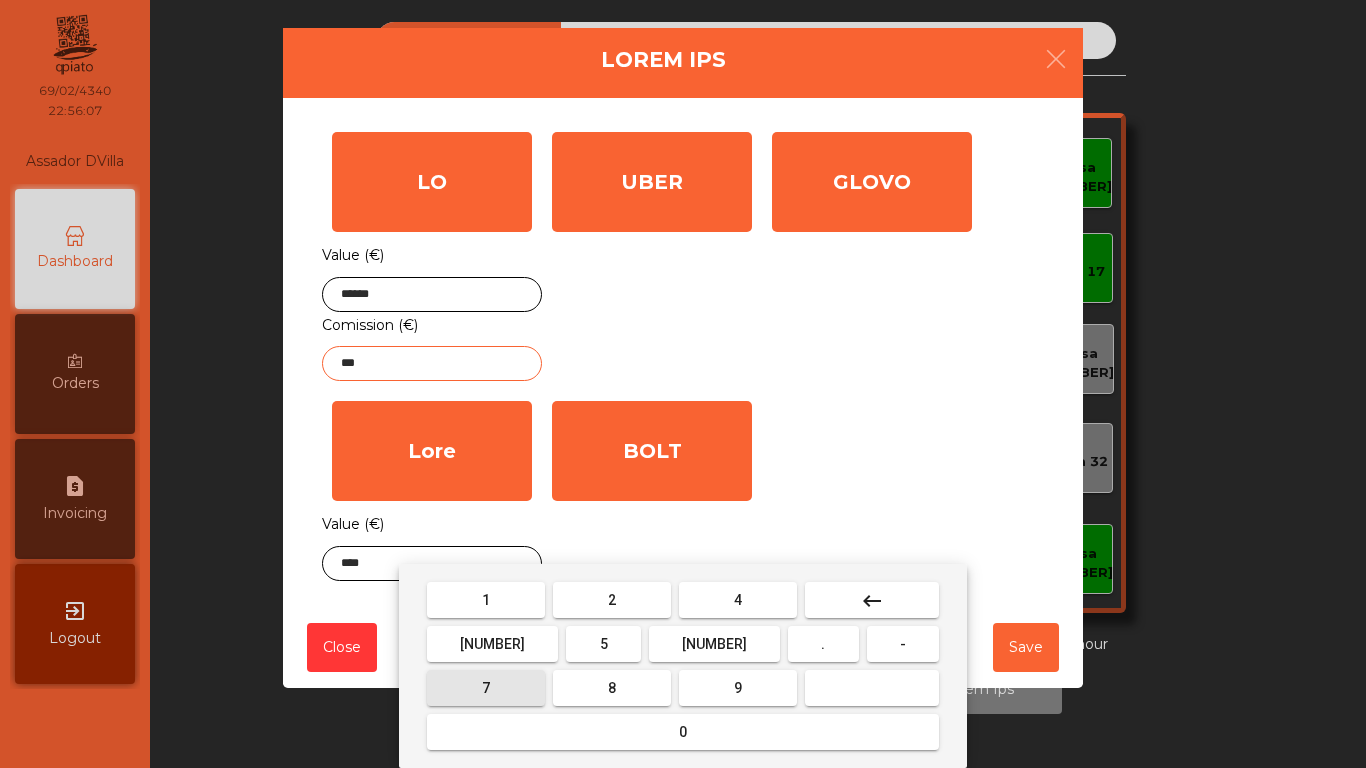 click on "7" at bounding box center [486, 600] 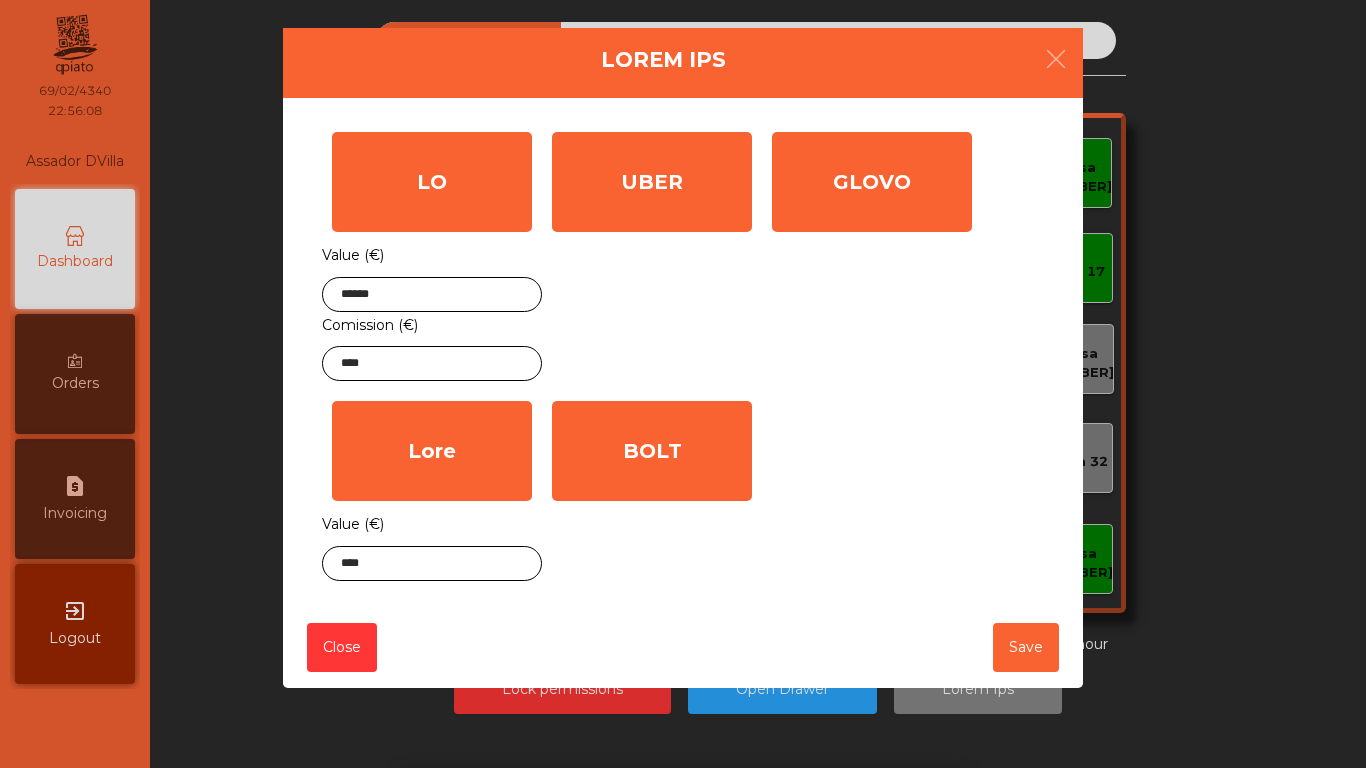 click on "GLOVO  Value ([PRICE]) *" at bounding box center (872, 256) 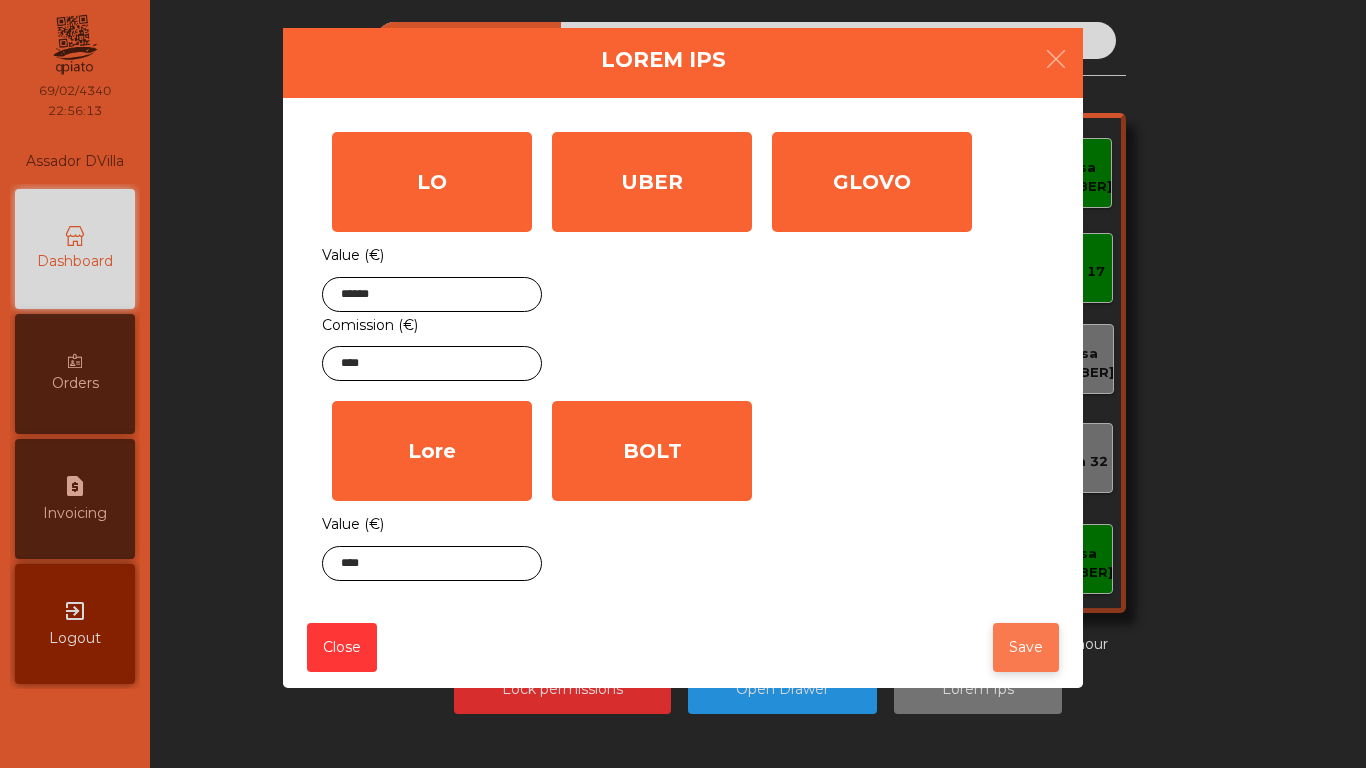 click on "Save" at bounding box center (1026, 647) 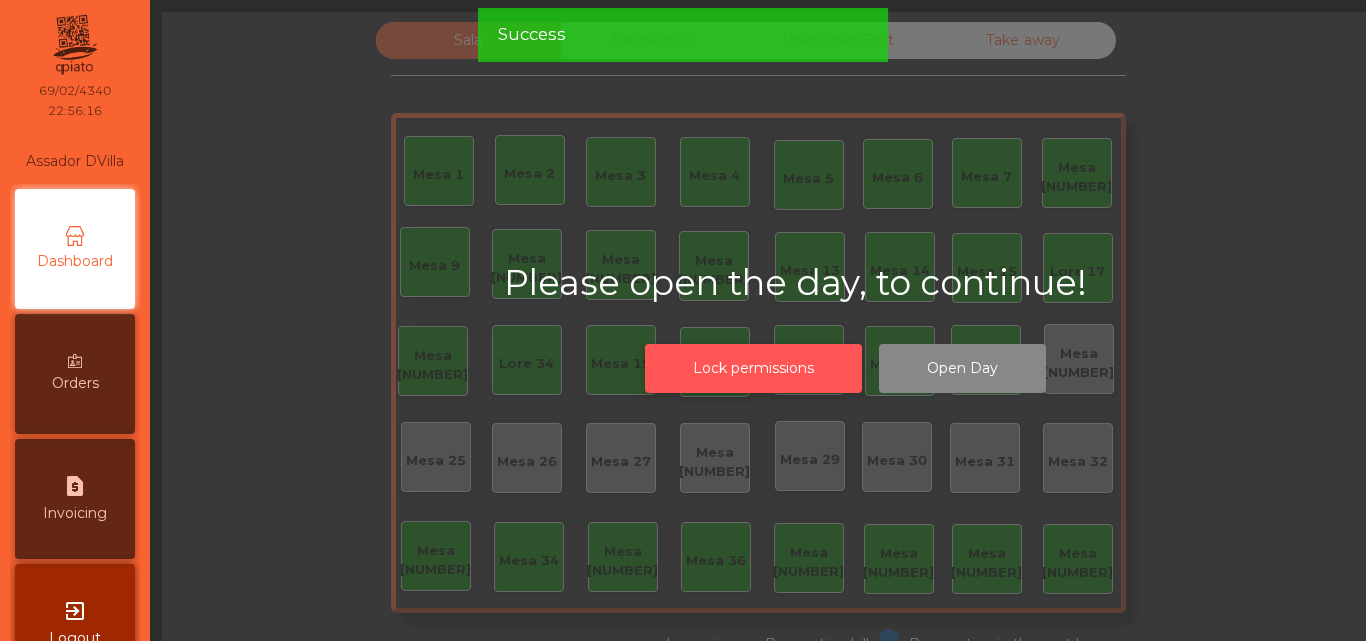 click on "Lock permissions" at bounding box center [753, 368] 